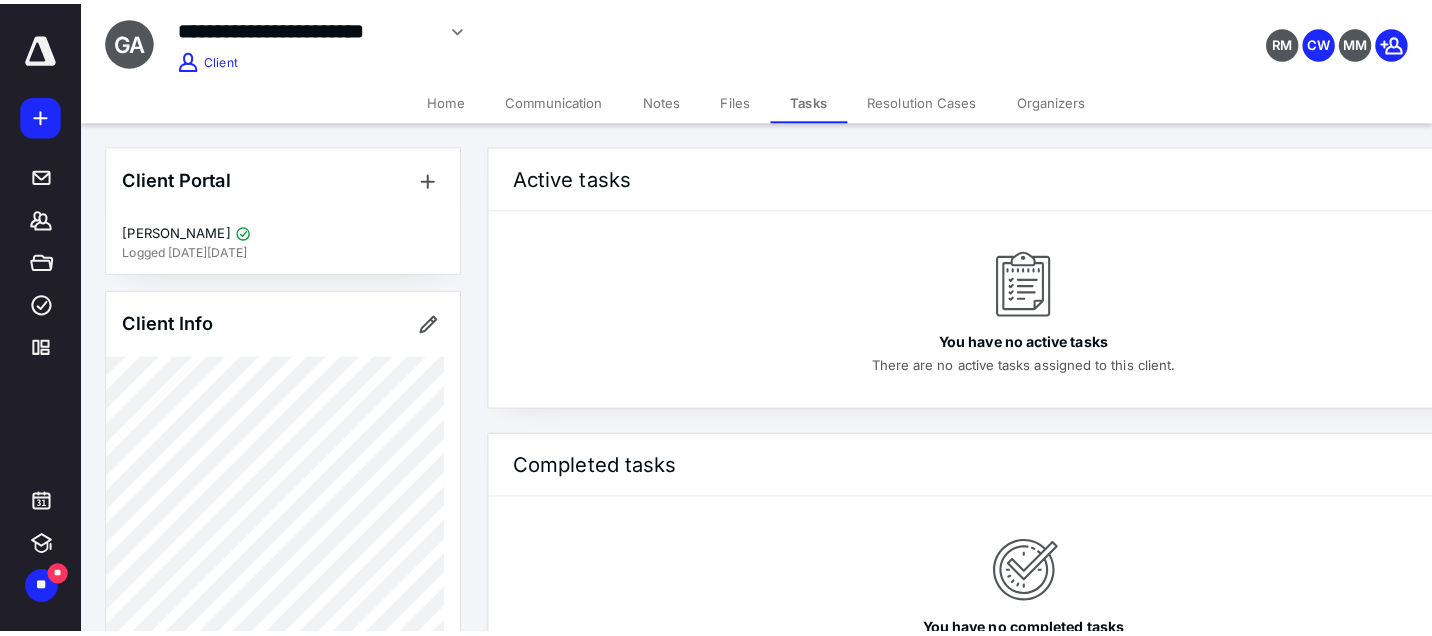 scroll, scrollTop: 0, scrollLeft: 0, axis: both 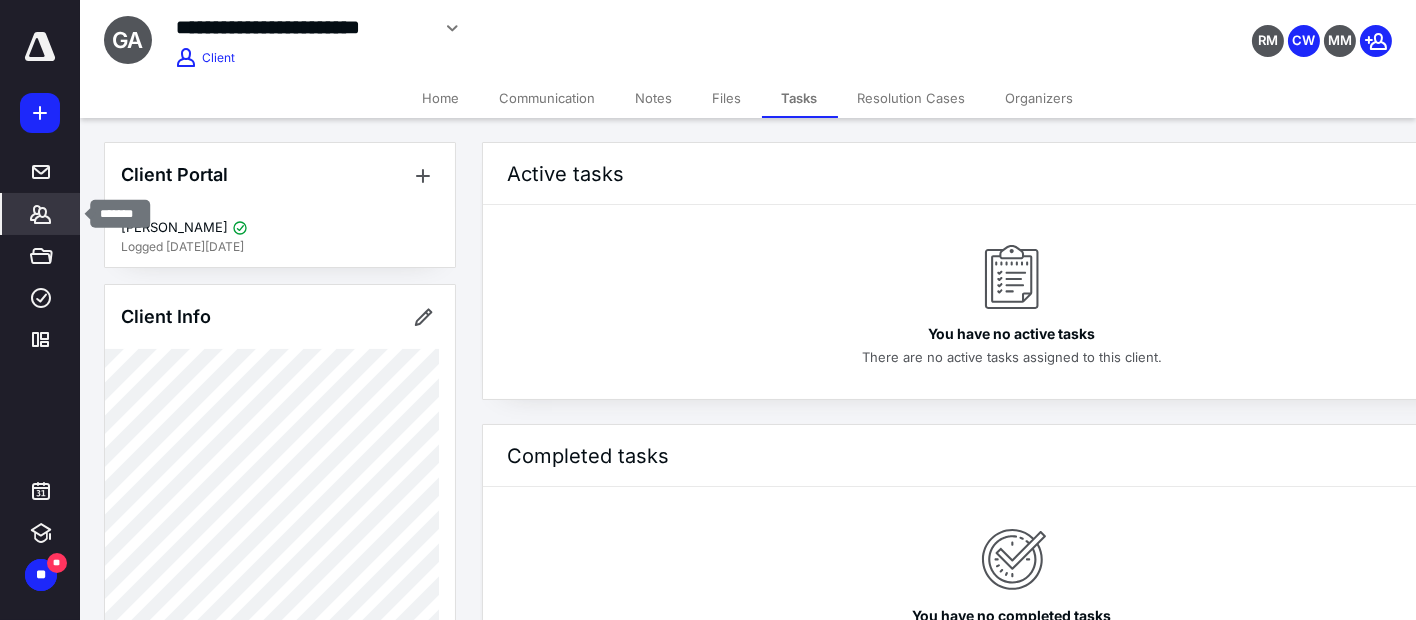 click 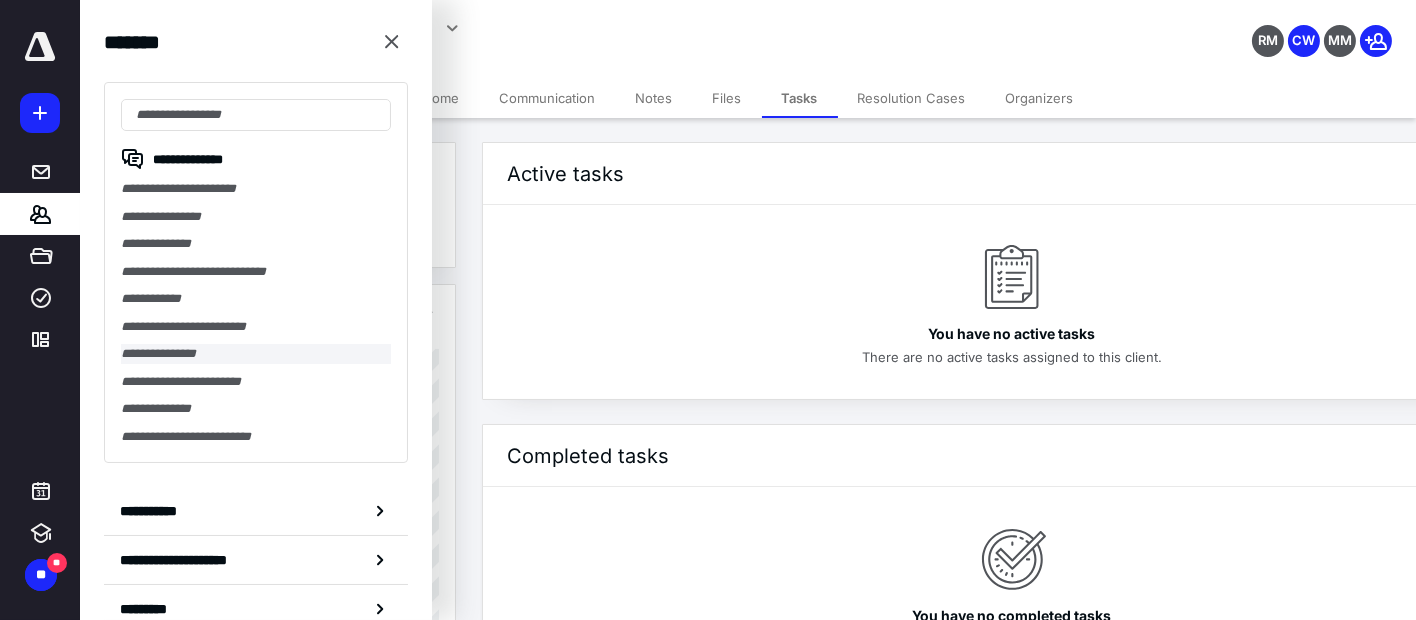 click on "**********" at bounding box center (256, 354) 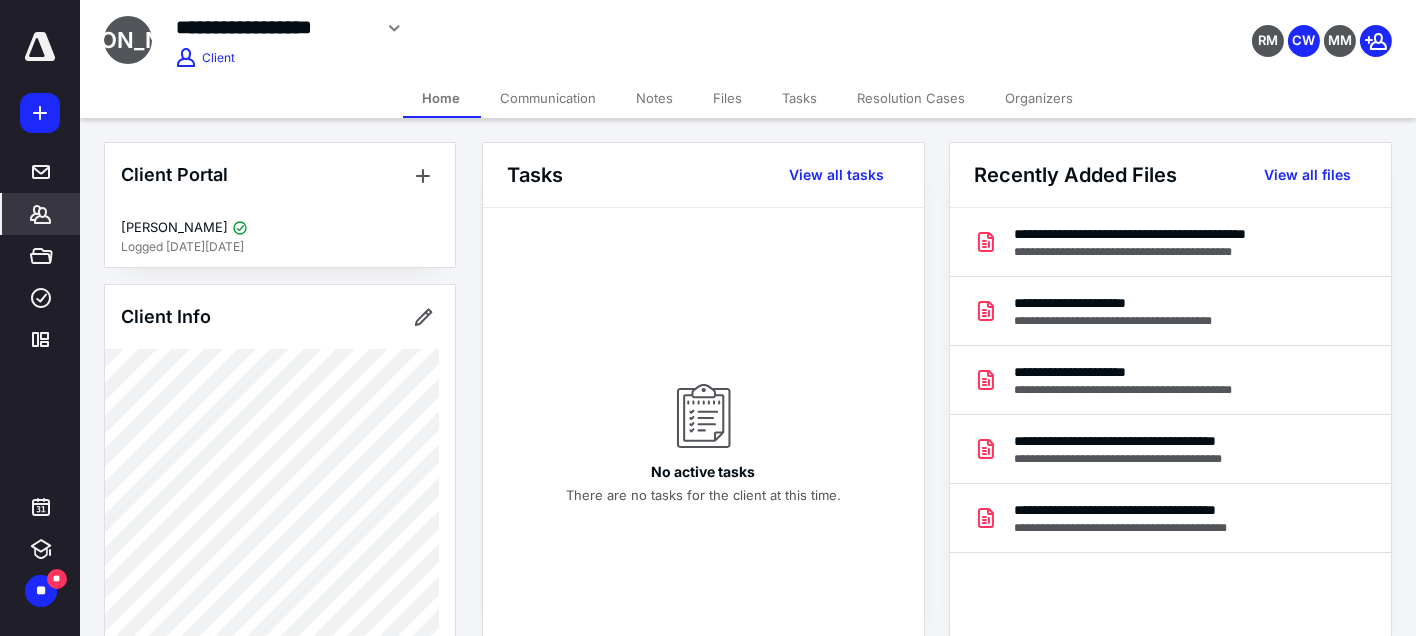 click on "Tasks" at bounding box center [800, 98] 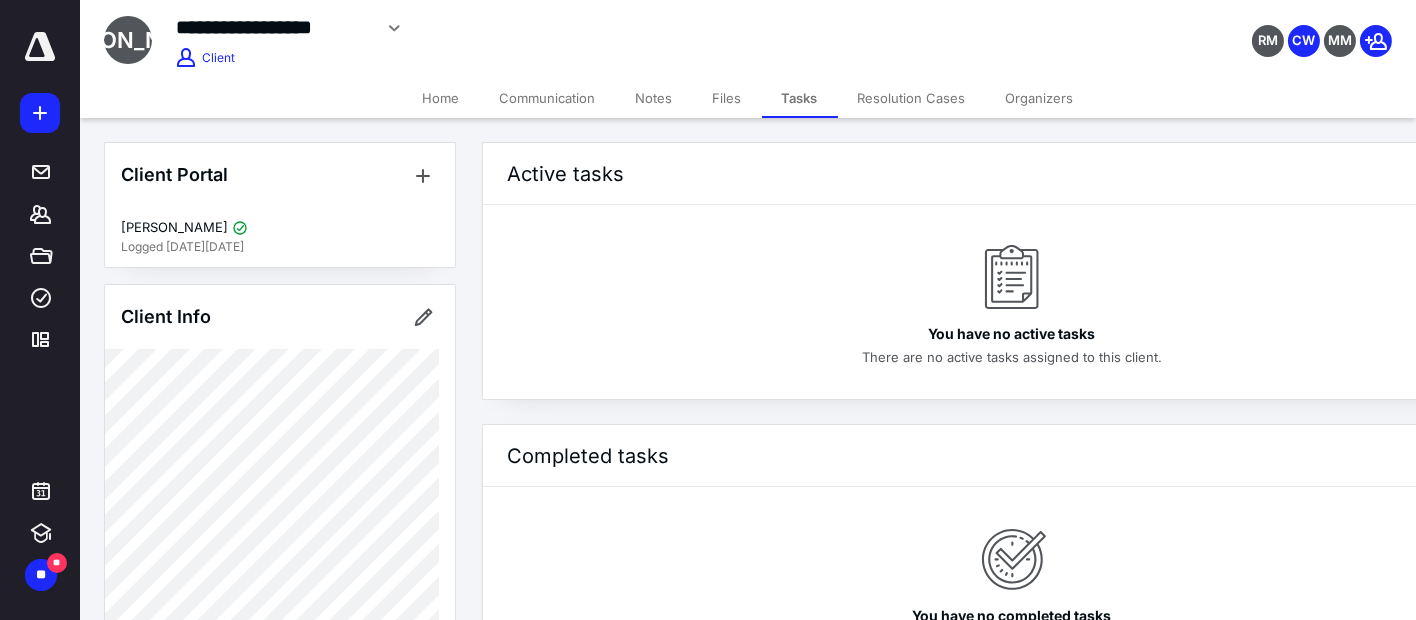 click on "Communication" at bounding box center (548, 98) 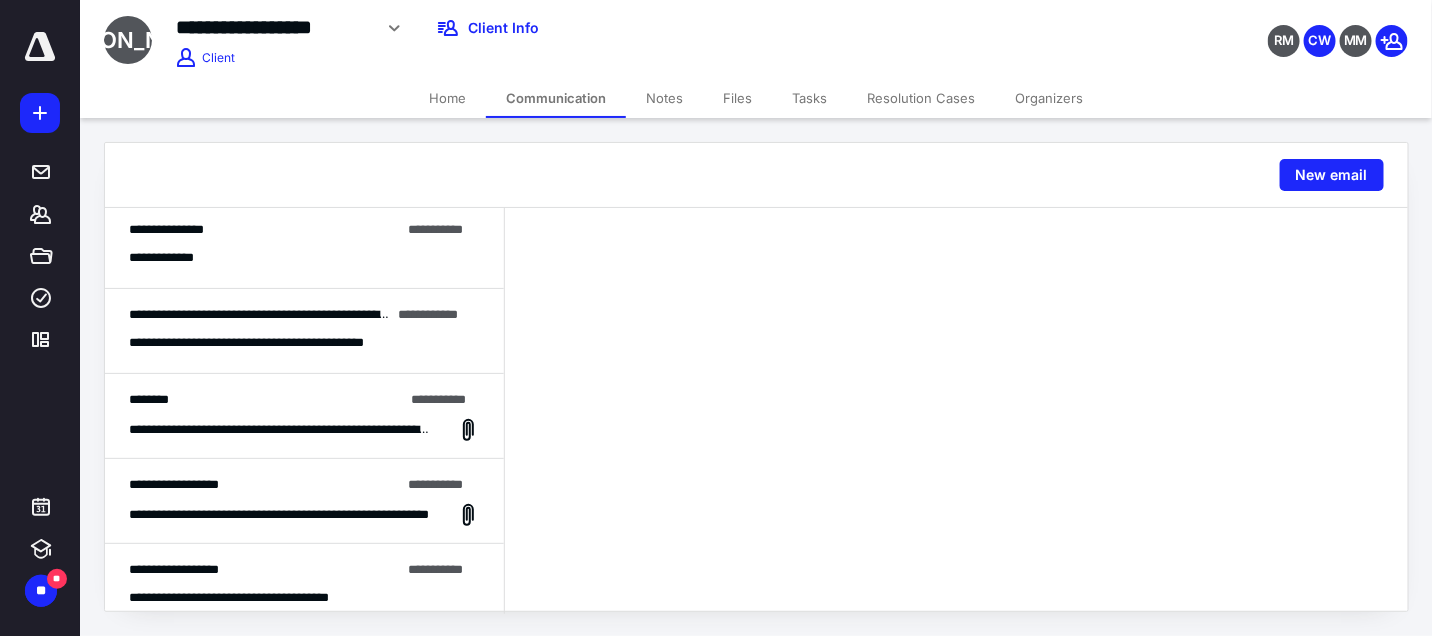scroll, scrollTop: 0, scrollLeft: 0, axis: both 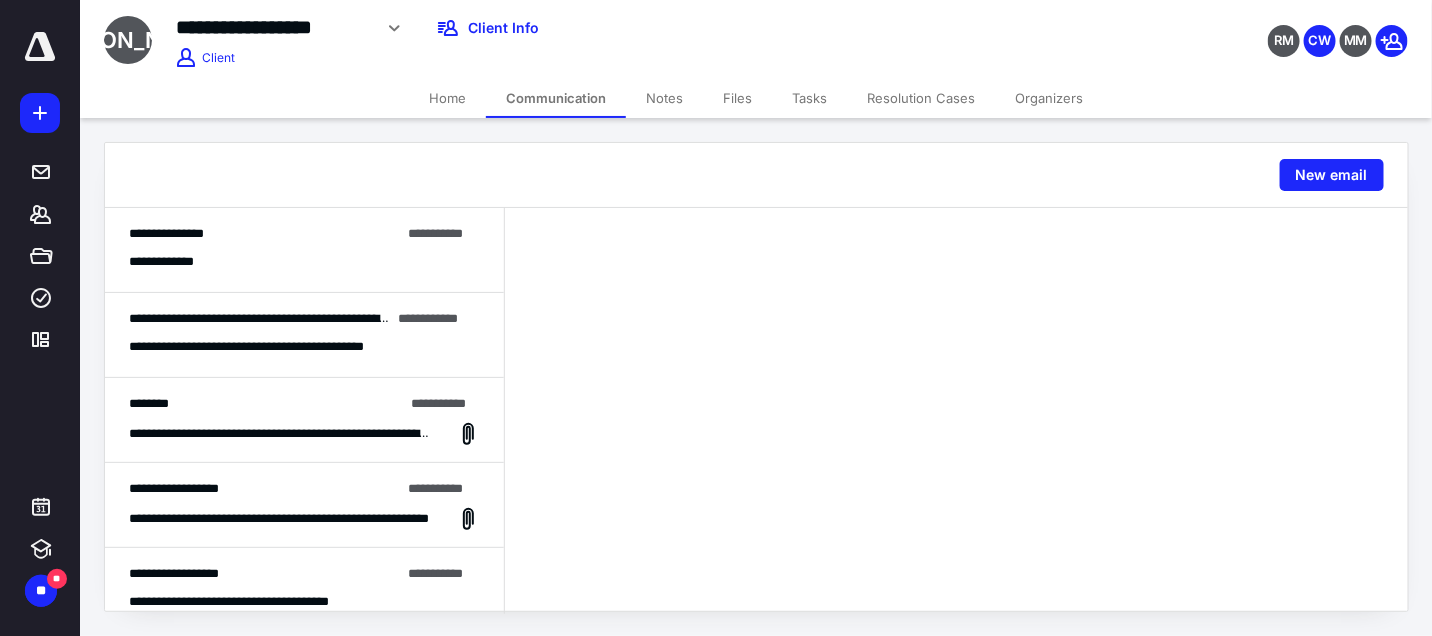 click on "Files" at bounding box center (737, 98) 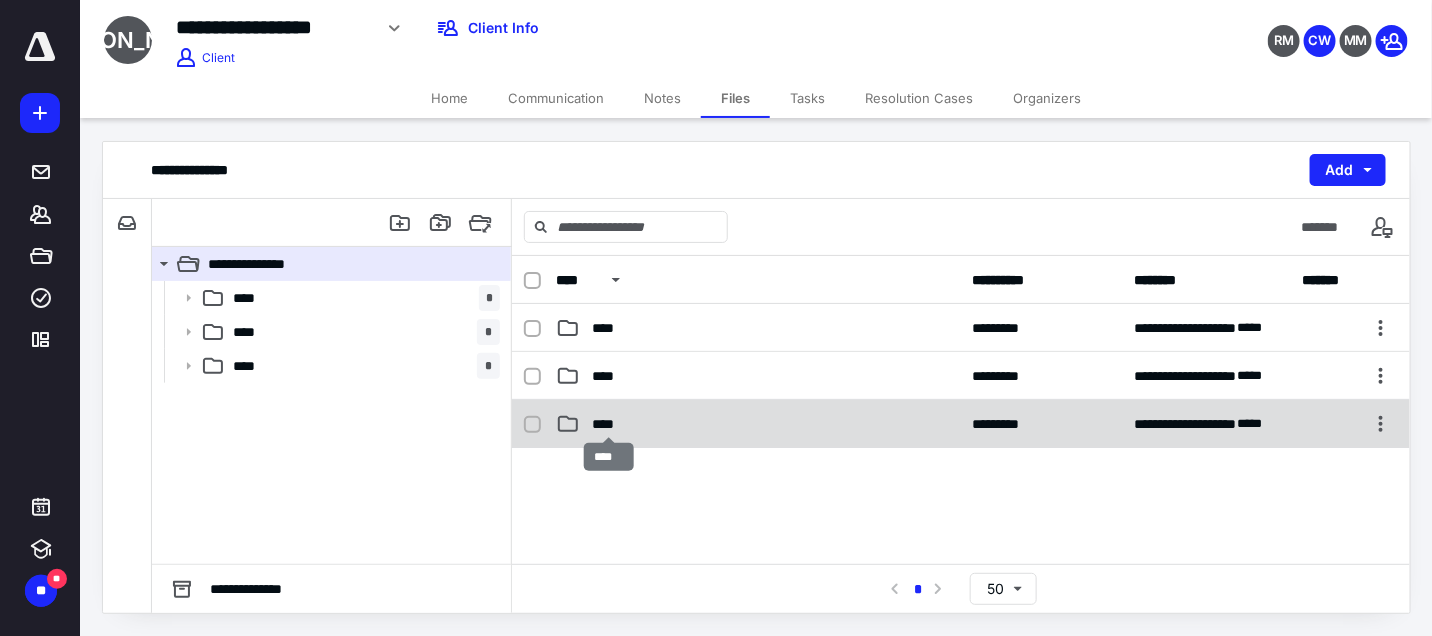 click on "****" at bounding box center (609, 424) 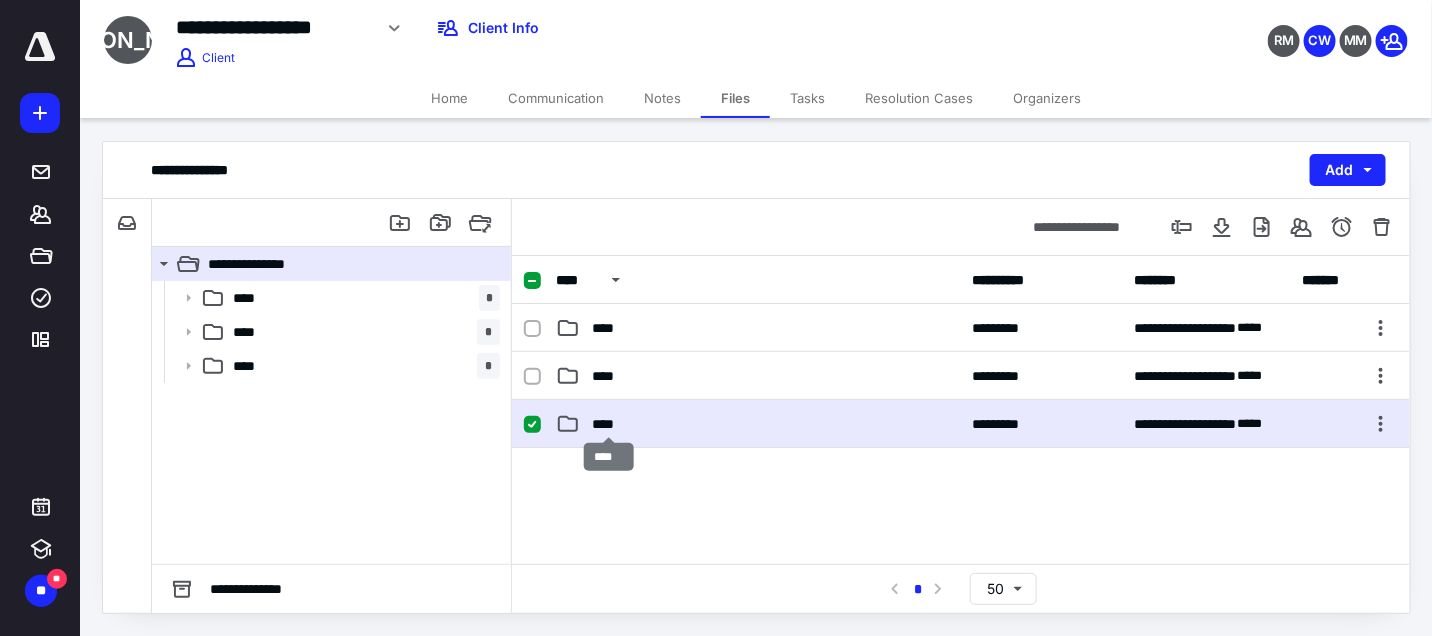 click on "****" at bounding box center [609, 424] 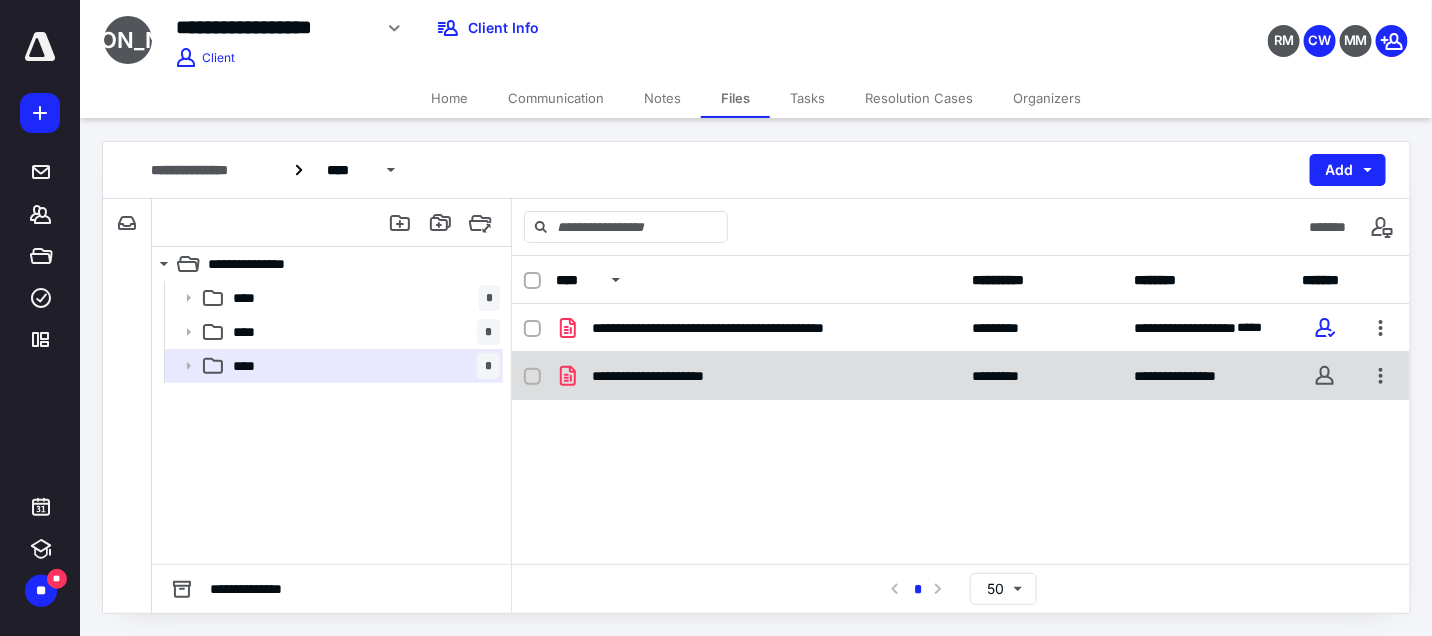 click on "**********" at bounding box center [663, 376] 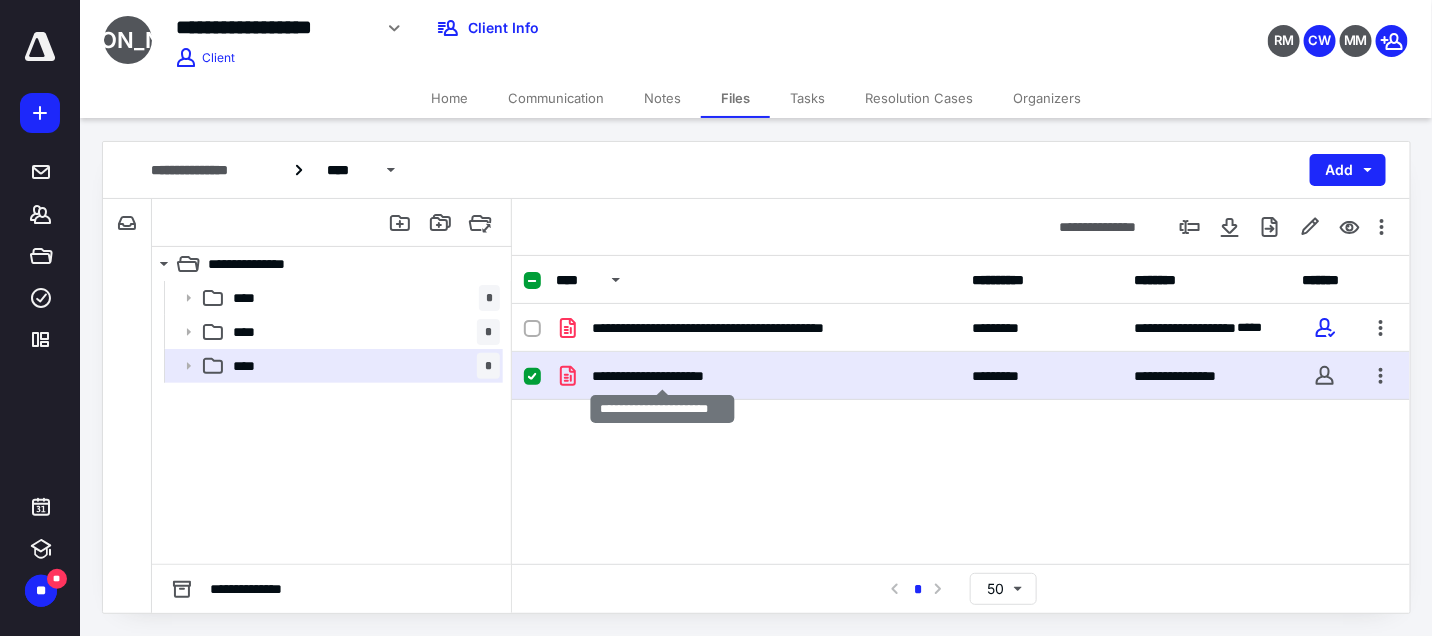click on "**********" at bounding box center (663, 376) 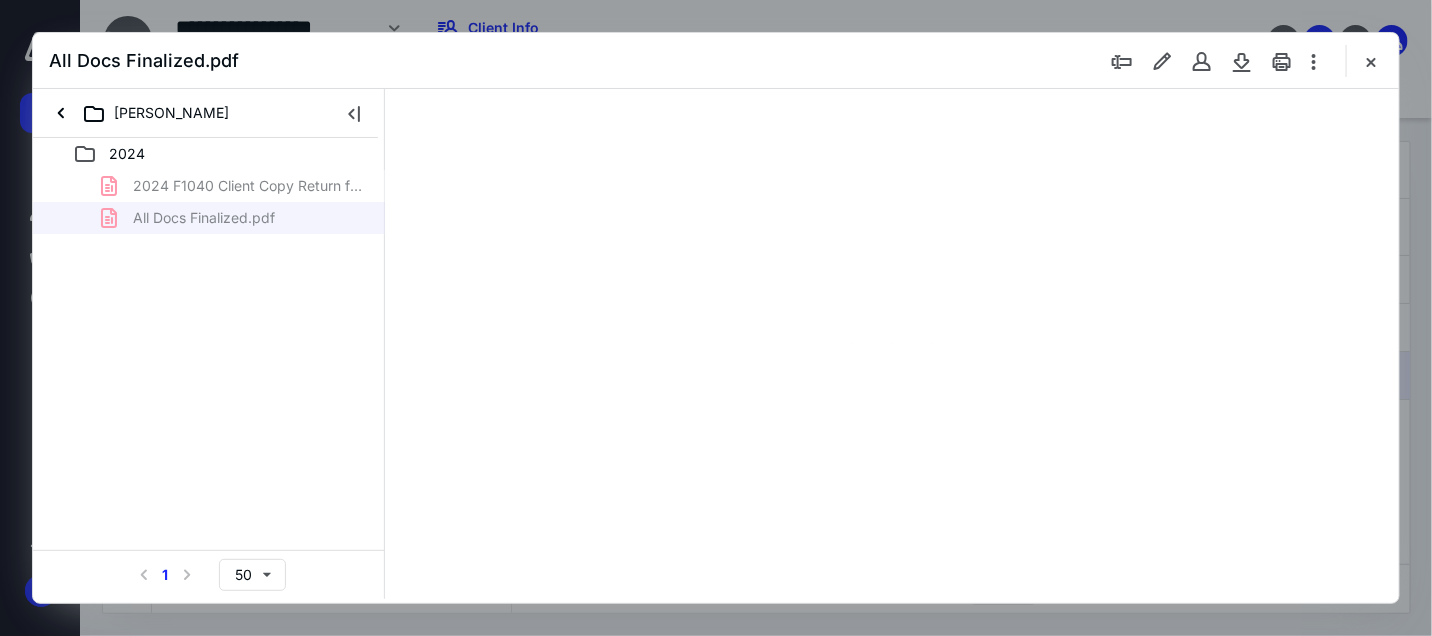 scroll, scrollTop: 0, scrollLeft: 0, axis: both 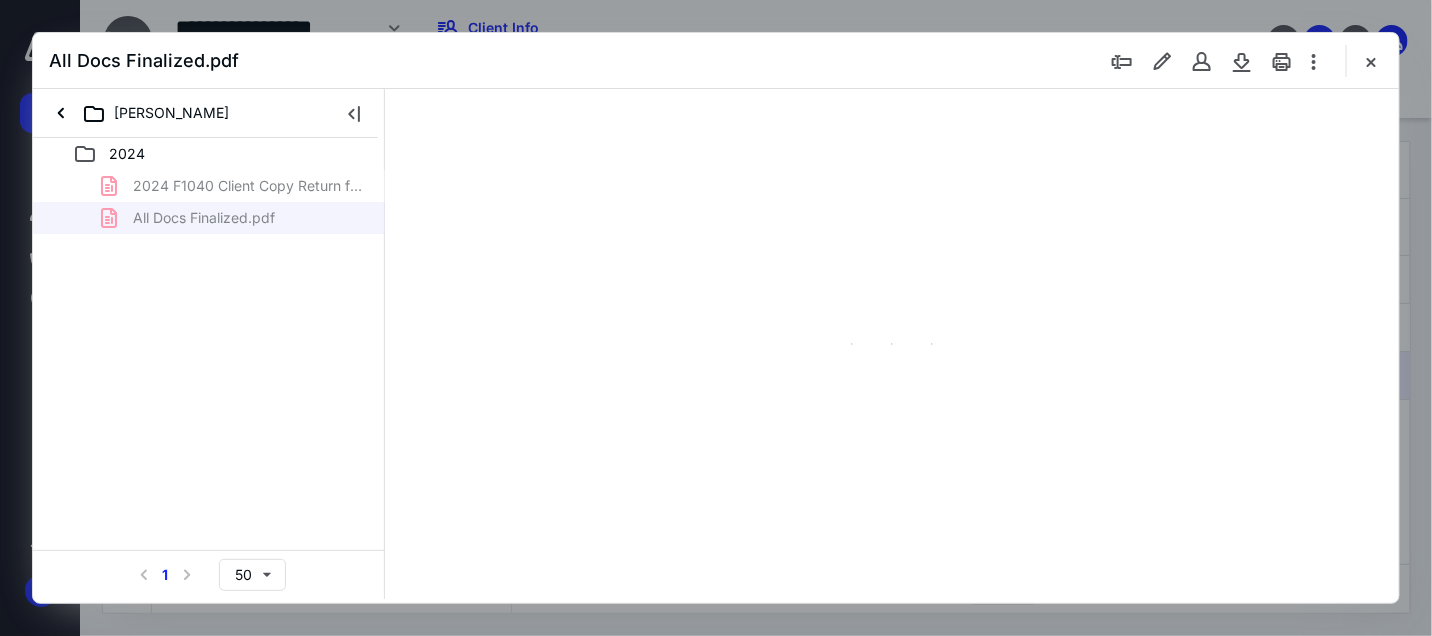 type on "71" 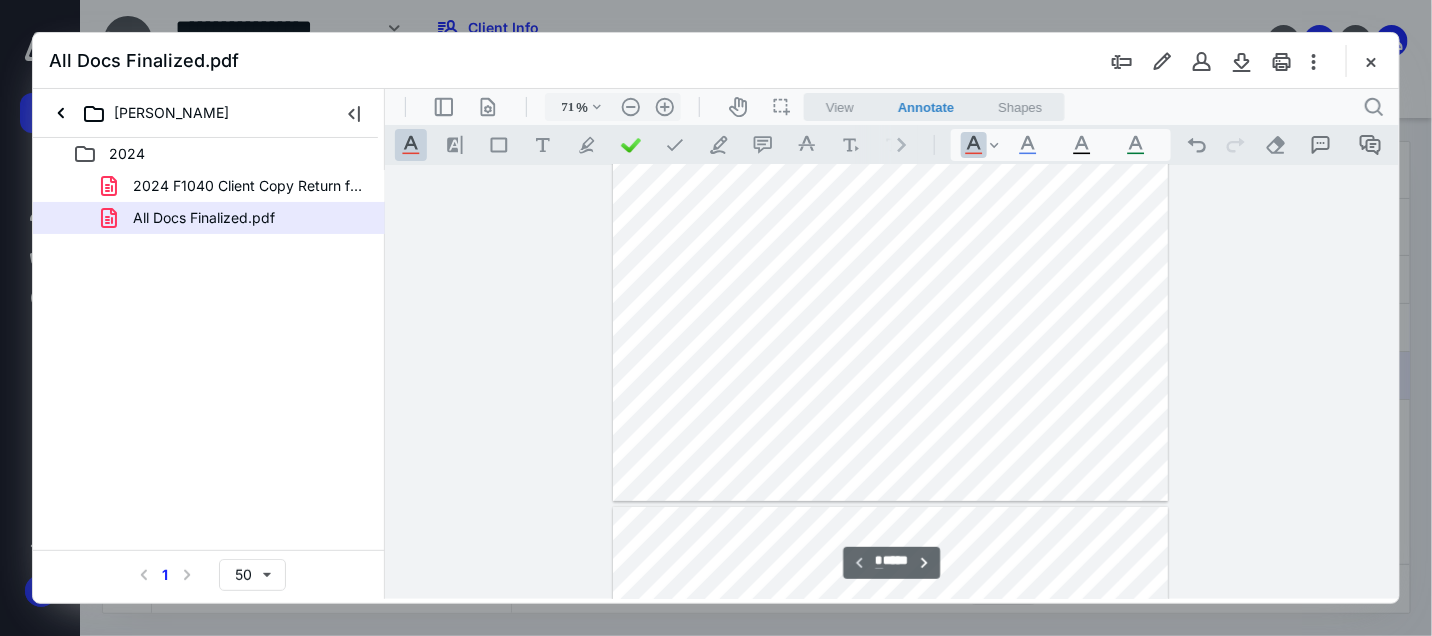 scroll, scrollTop: 222, scrollLeft: 0, axis: vertical 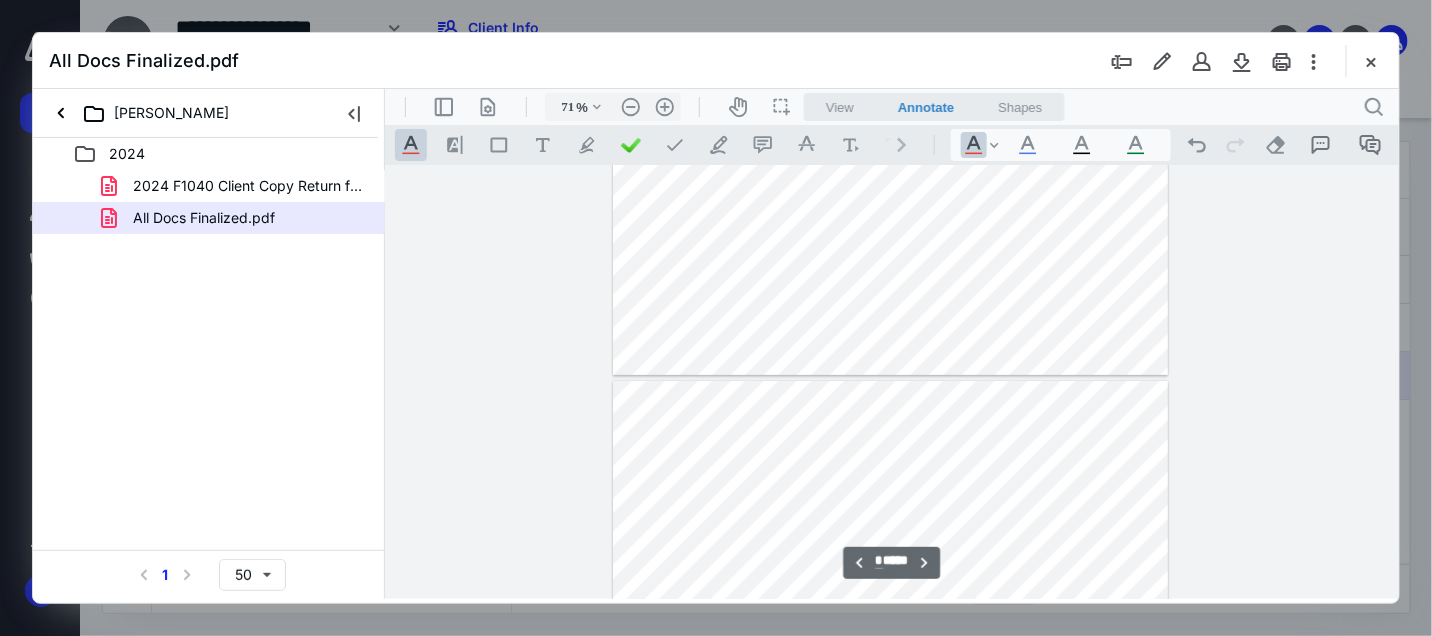type on "*" 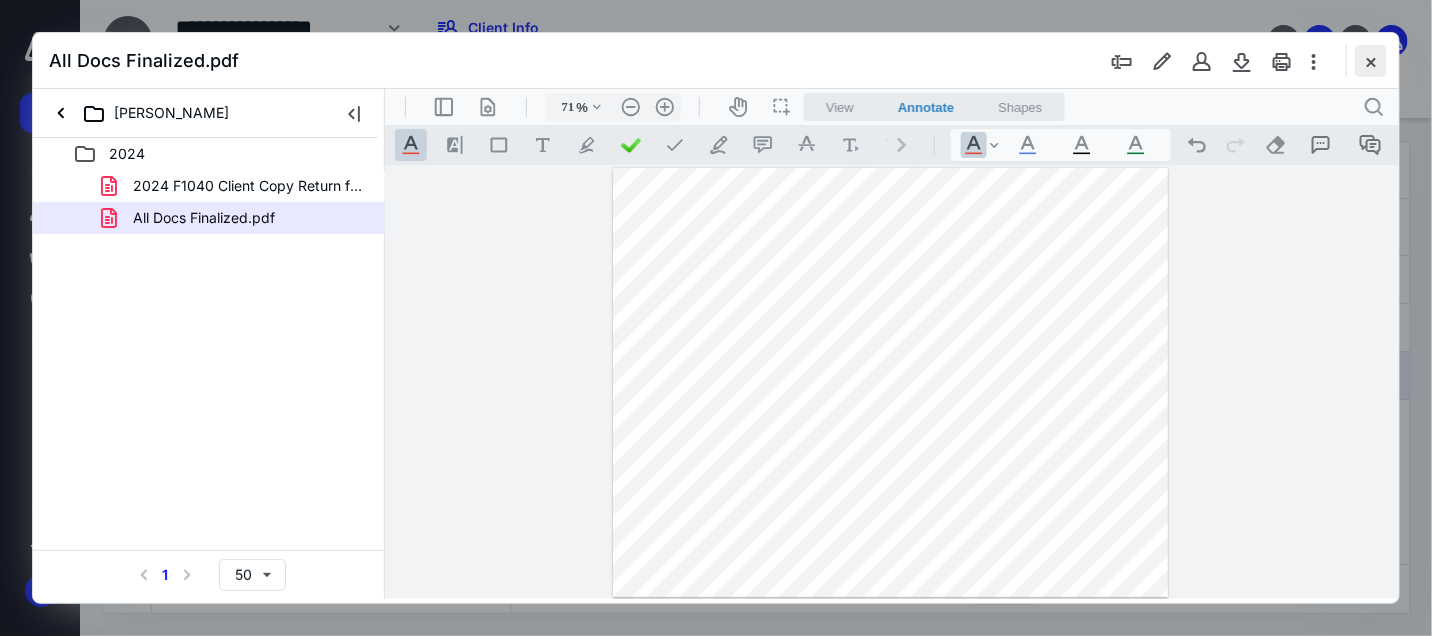 click at bounding box center (1371, 61) 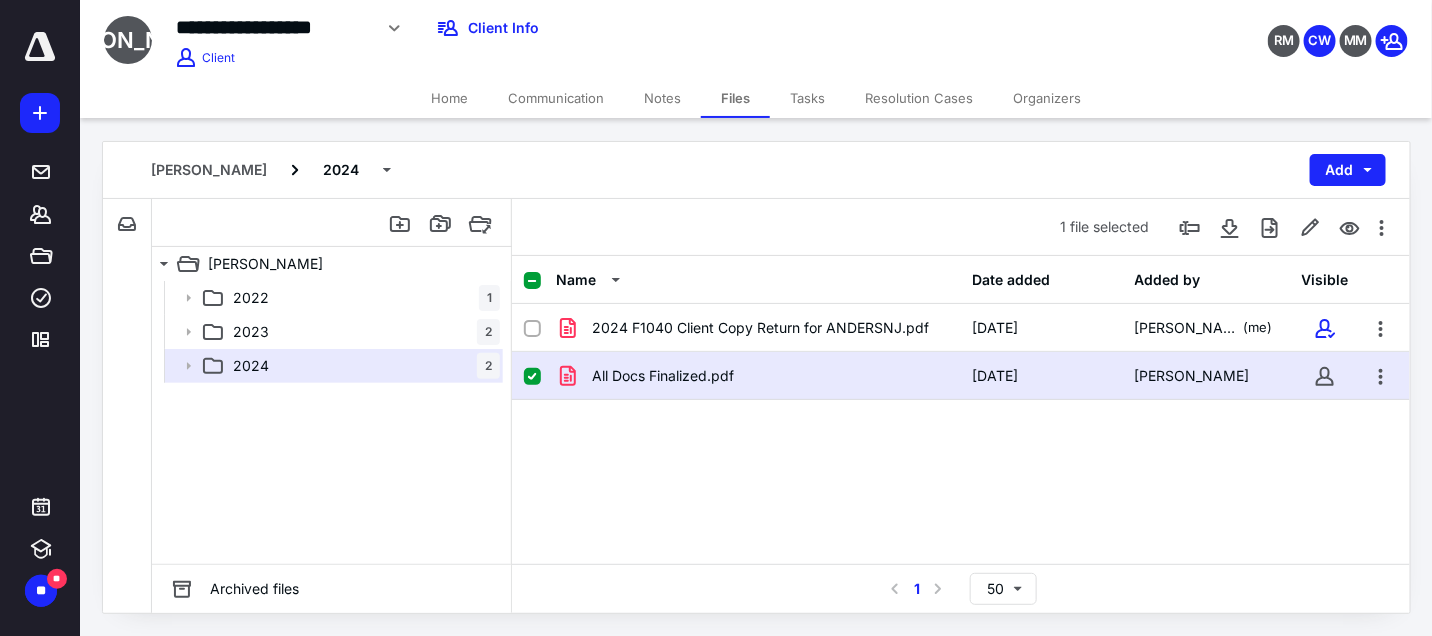 click on "Communication" at bounding box center [556, 98] 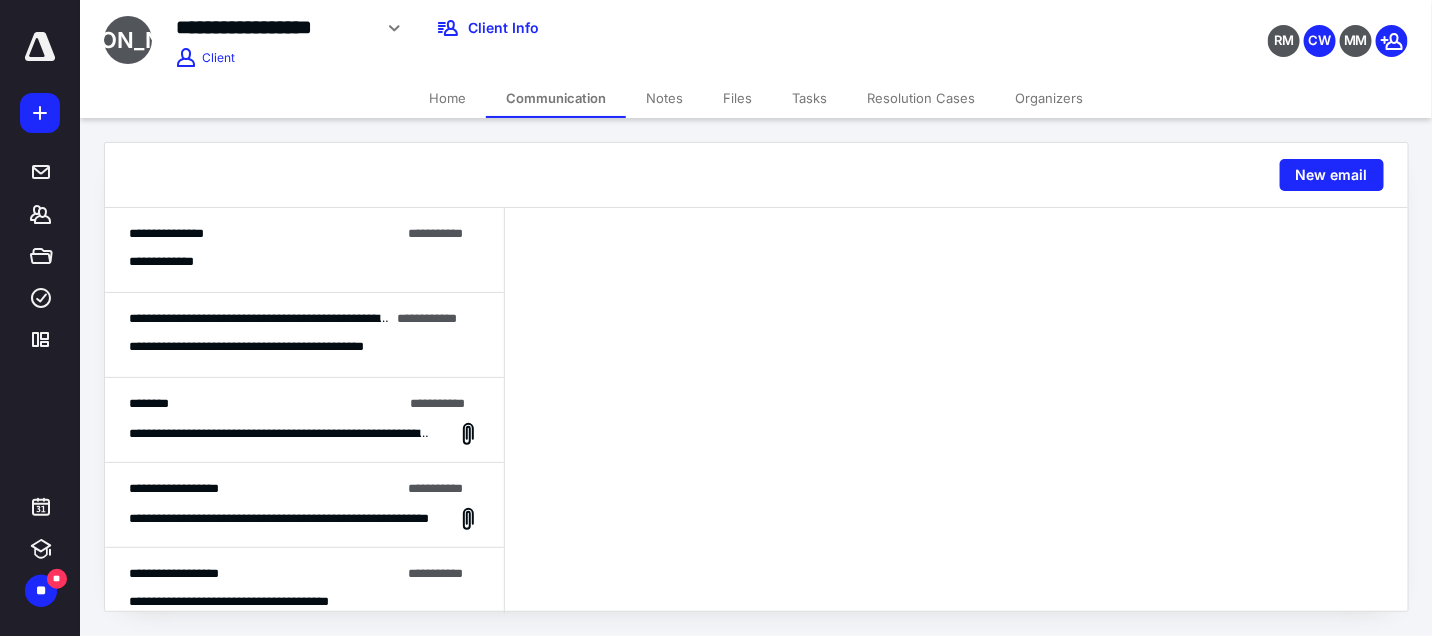 drag, startPoint x: 259, startPoint y: 321, endPoint x: 219, endPoint y: 419, distance: 105.848946 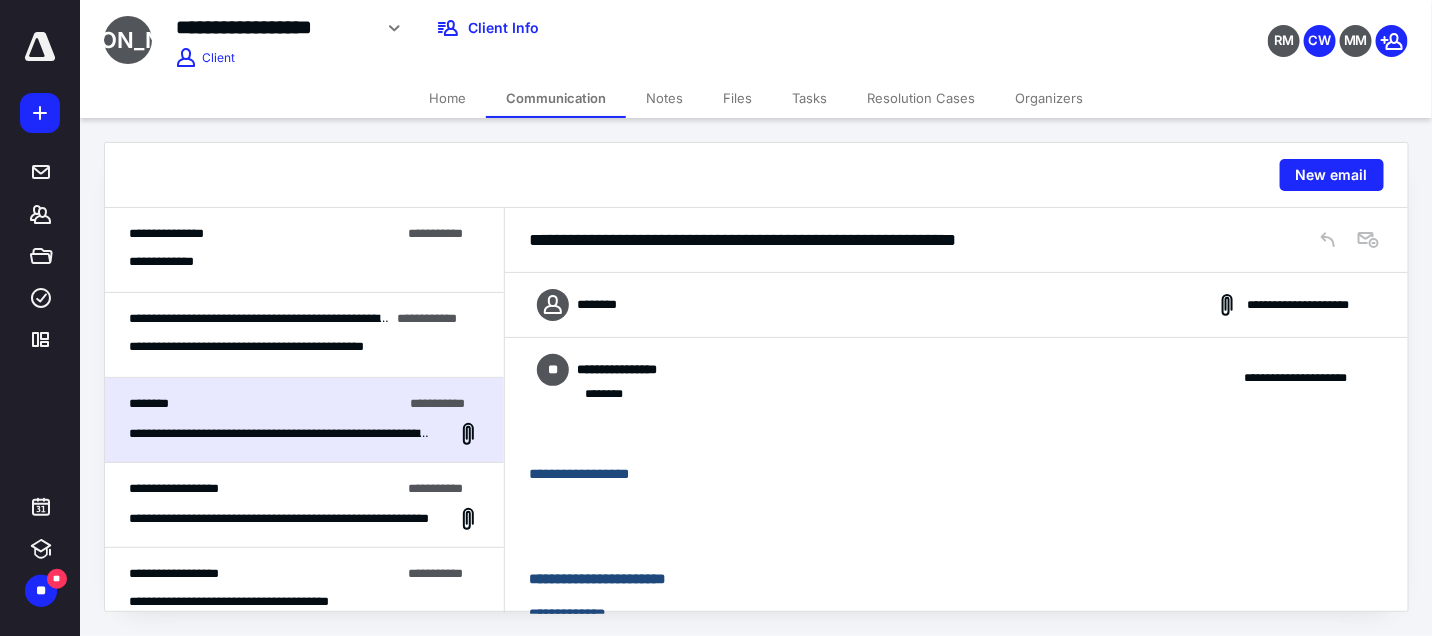 scroll, scrollTop: 1736, scrollLeft: 0, axis: vertical 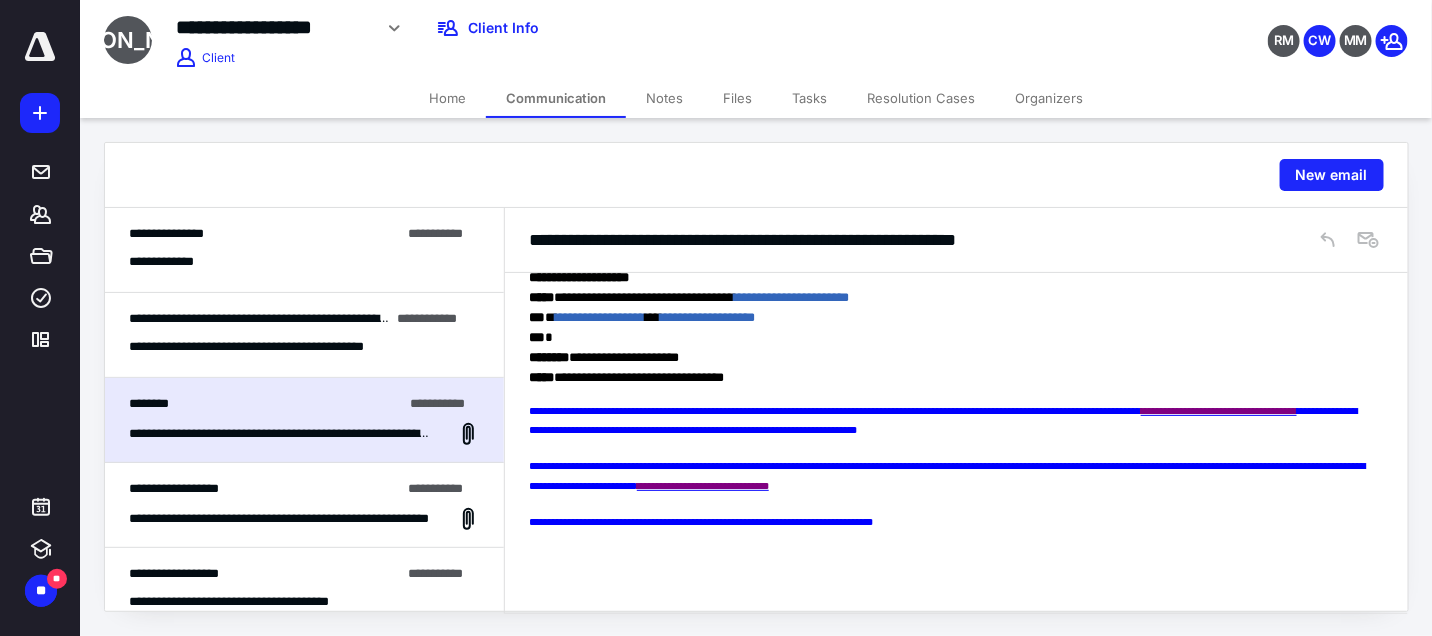 click on "**********" at bounding box center [280, 519] 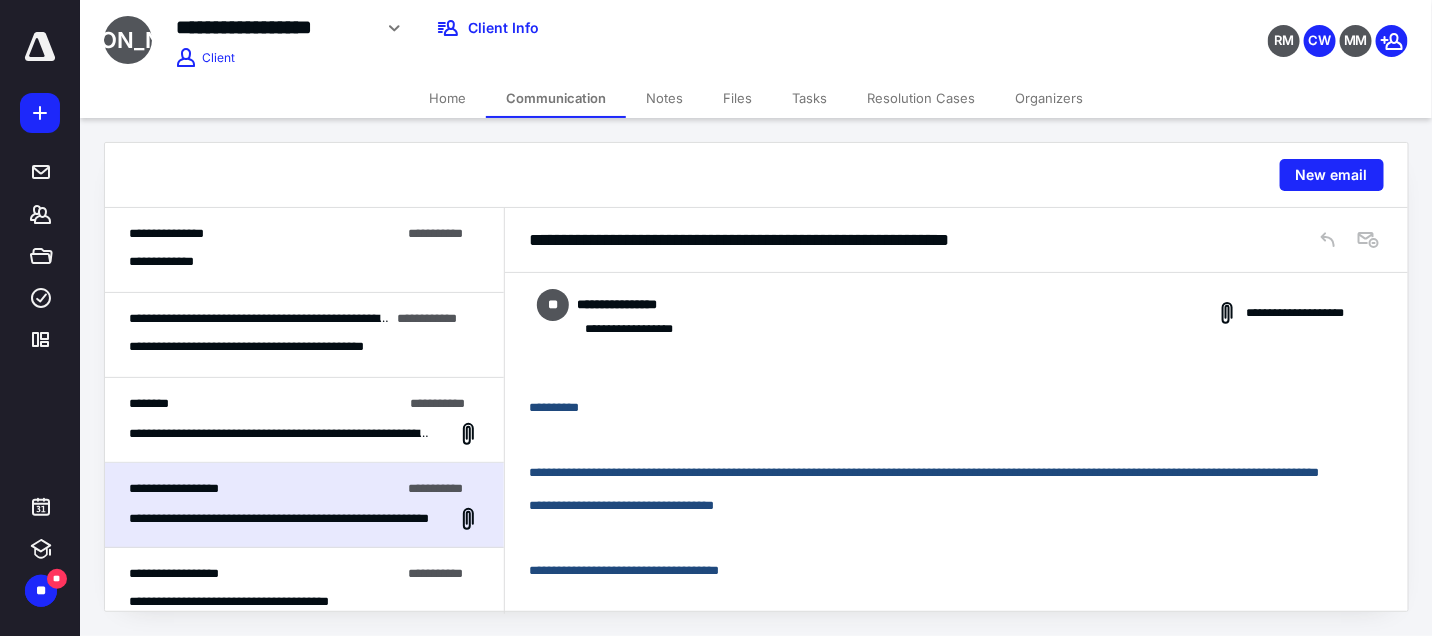 scroll, scrollTop: 1727, scrollLeft: 0, axis: vertical 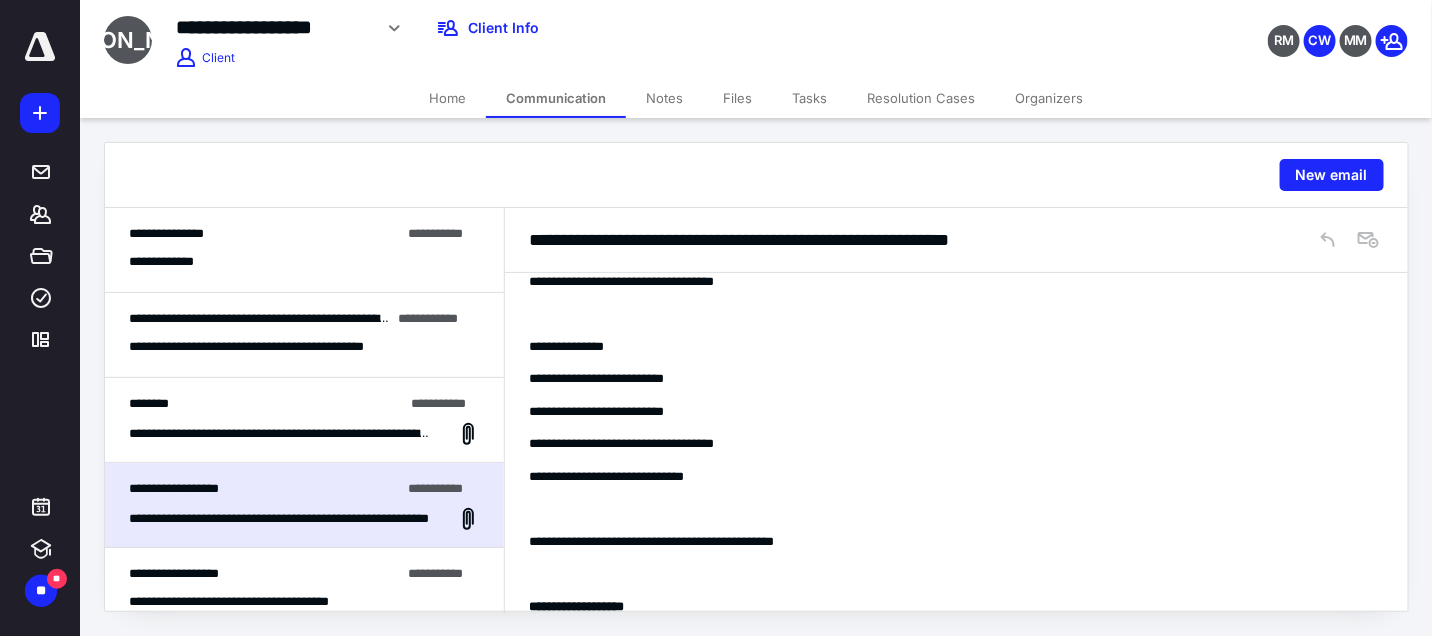 click on "**********" at bounding box center [280, 434] 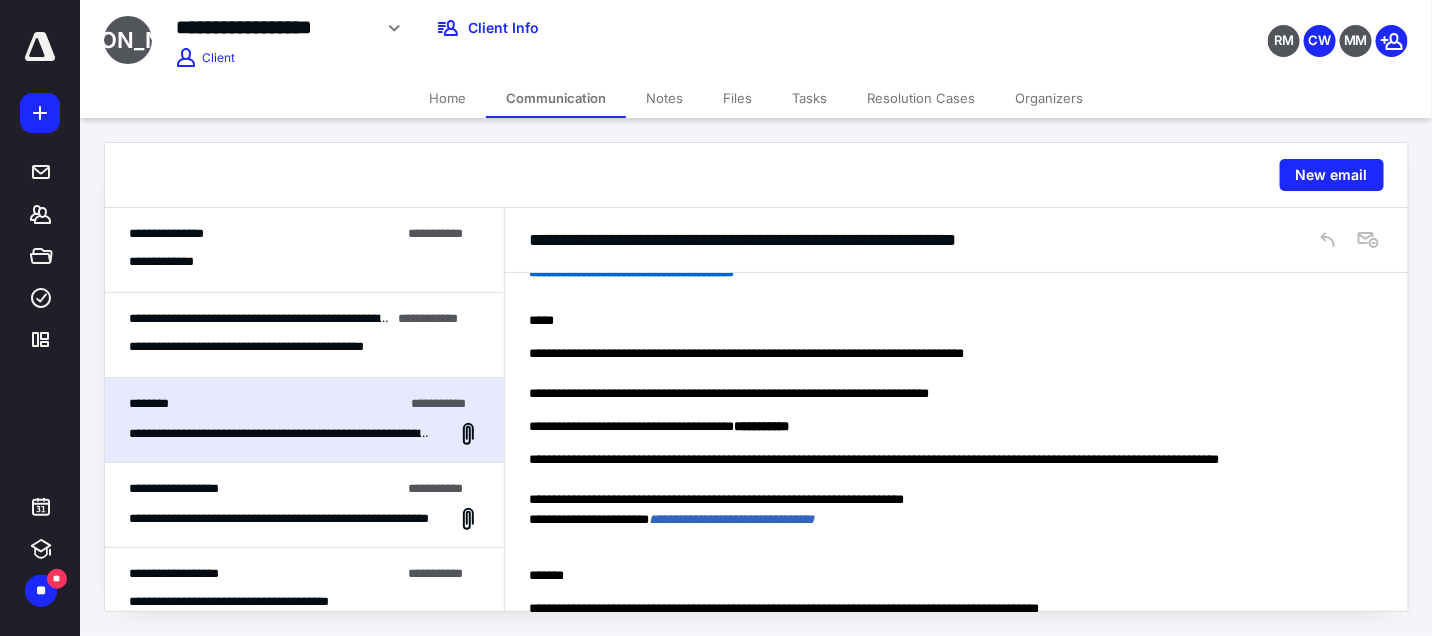 scroll, scrollTop: 1736, scrollLeft: 0, axis: vertical 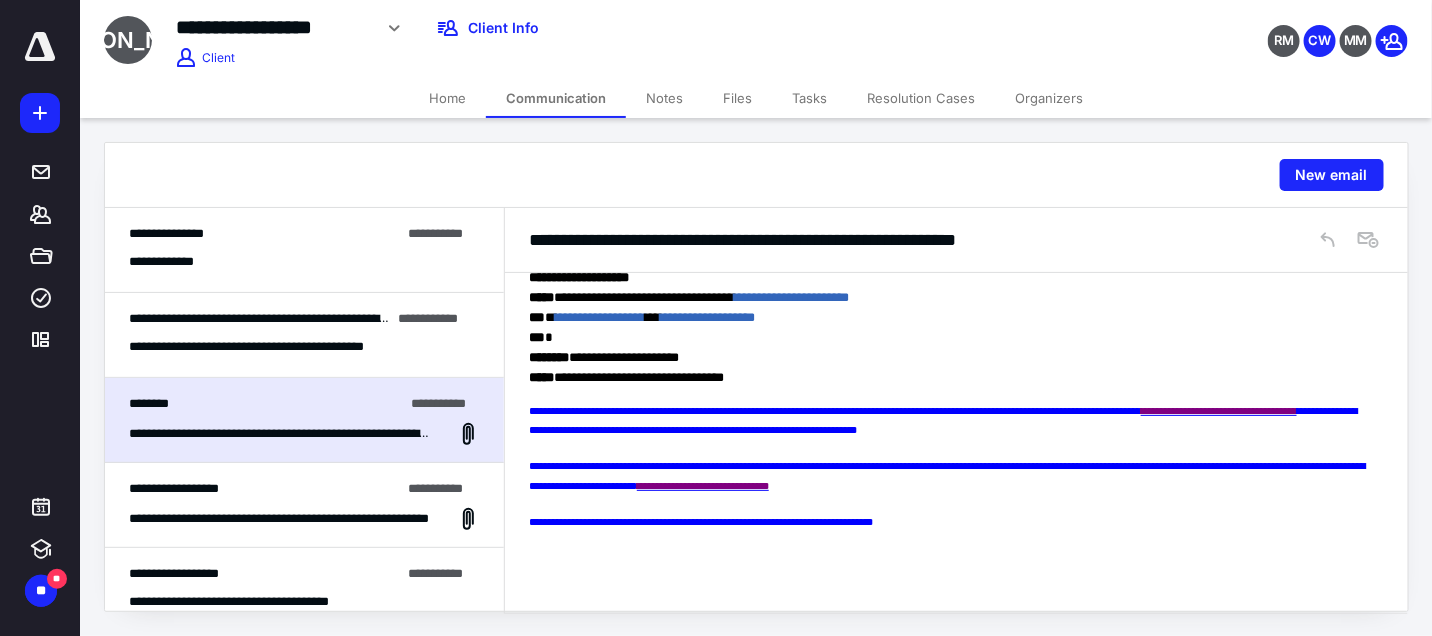 click at bounding box center (19929, 318) 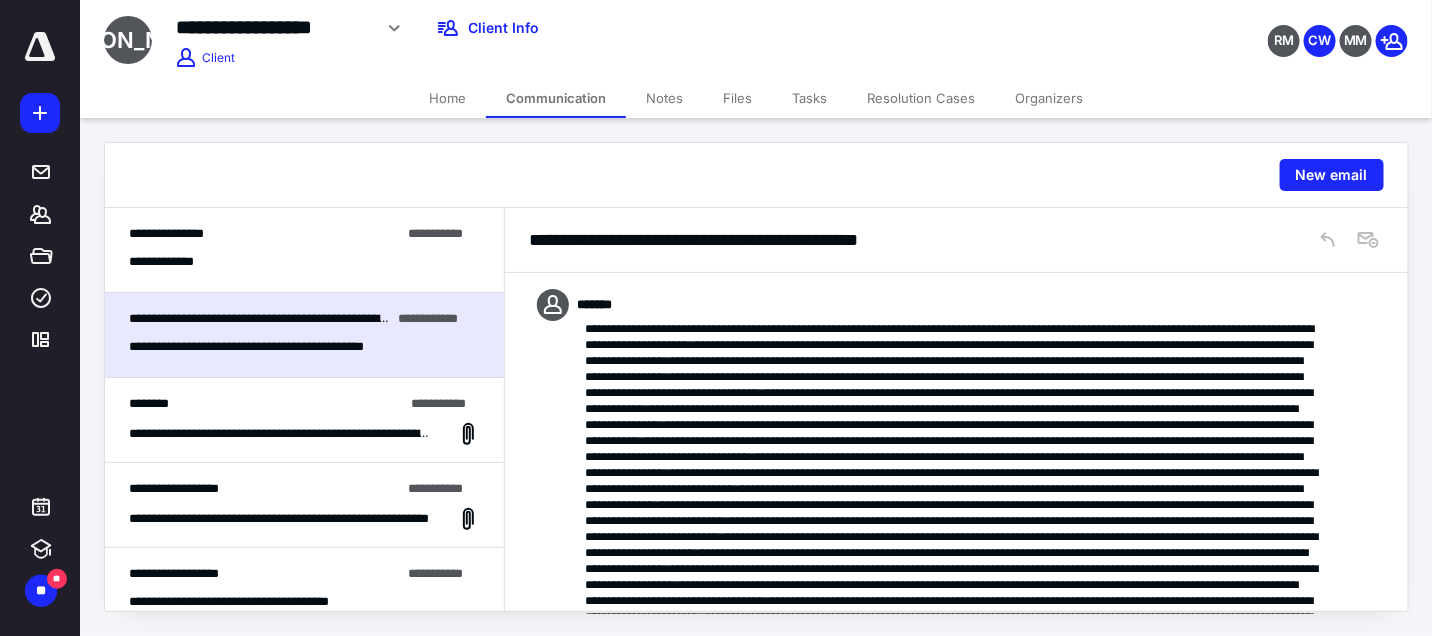 scroll, scrollTop: 1836, scrollLeft: 0, axis: vertical 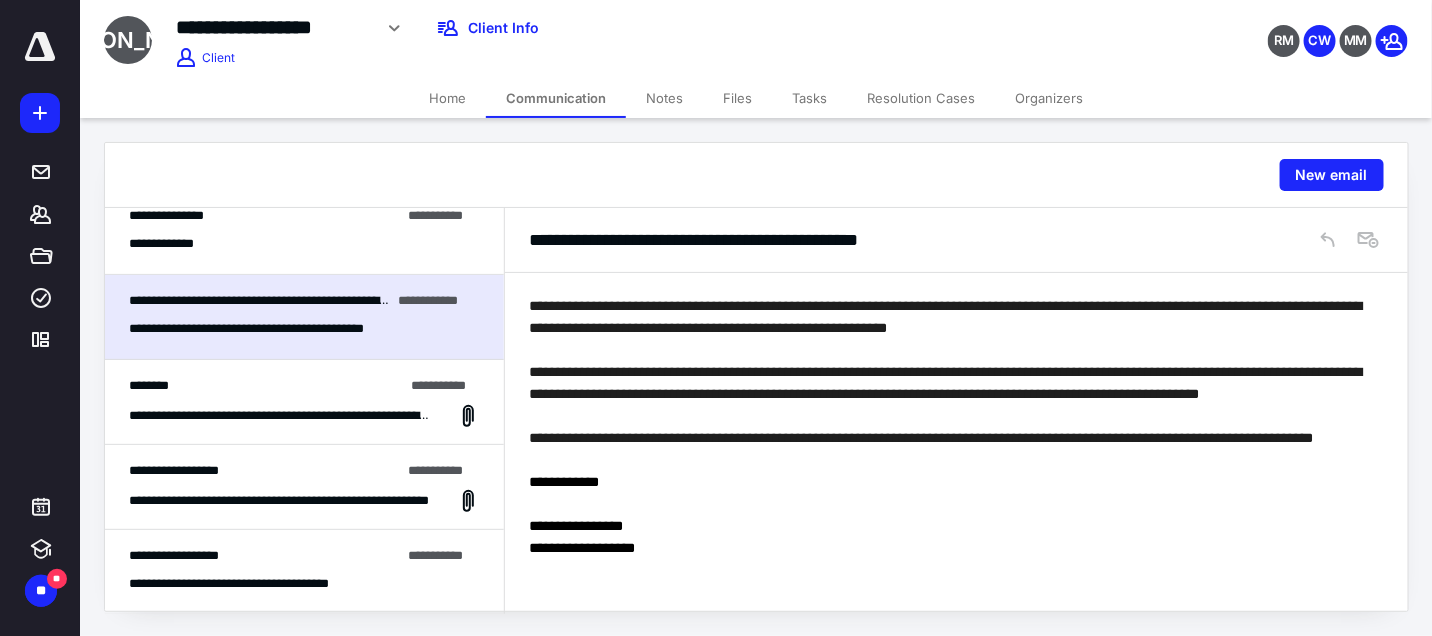 click on "**********" at bounding box center (304, 572) 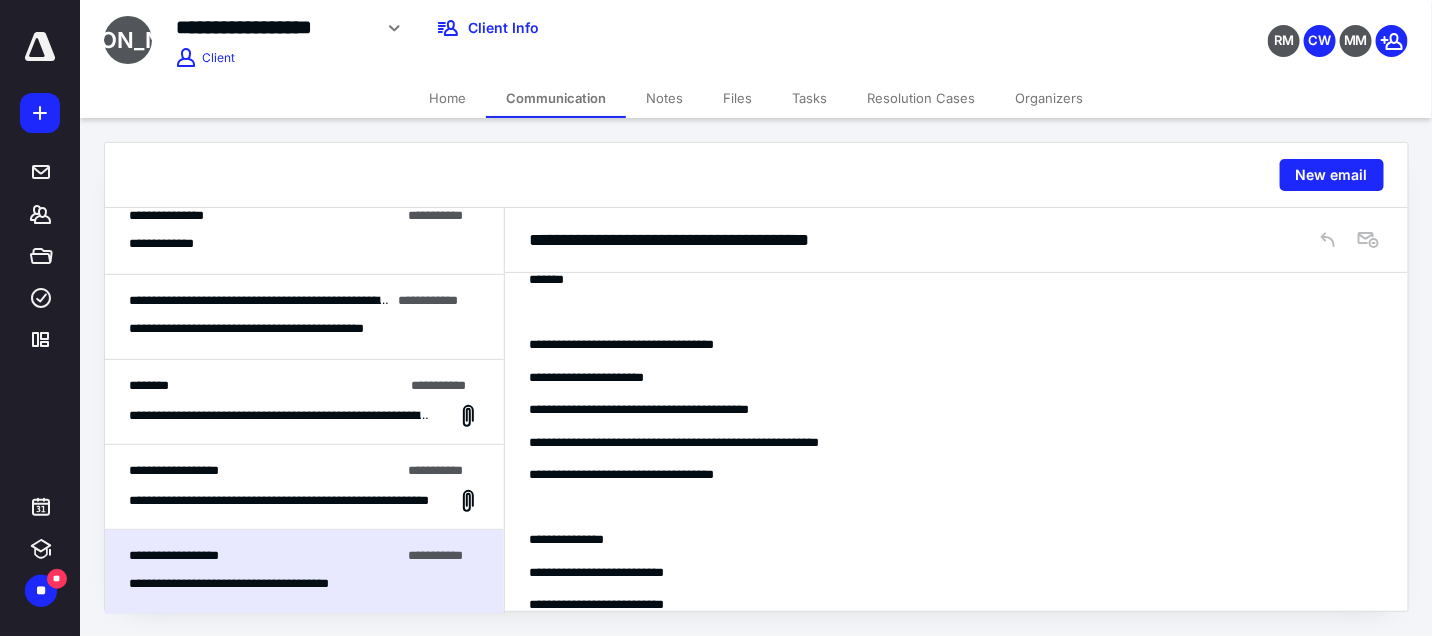 scroll, scrollTop: 0, scrollLeft: 0, axis: both 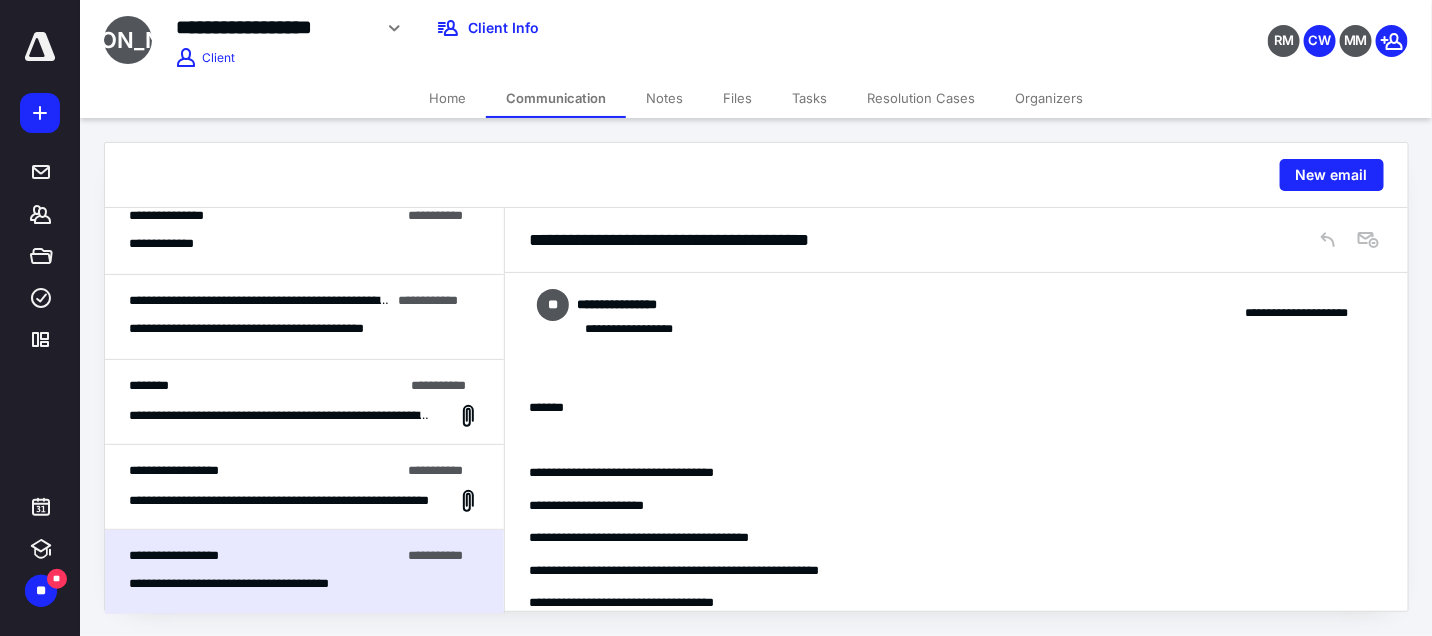 click on "**********" at bounding box center [304, 501] 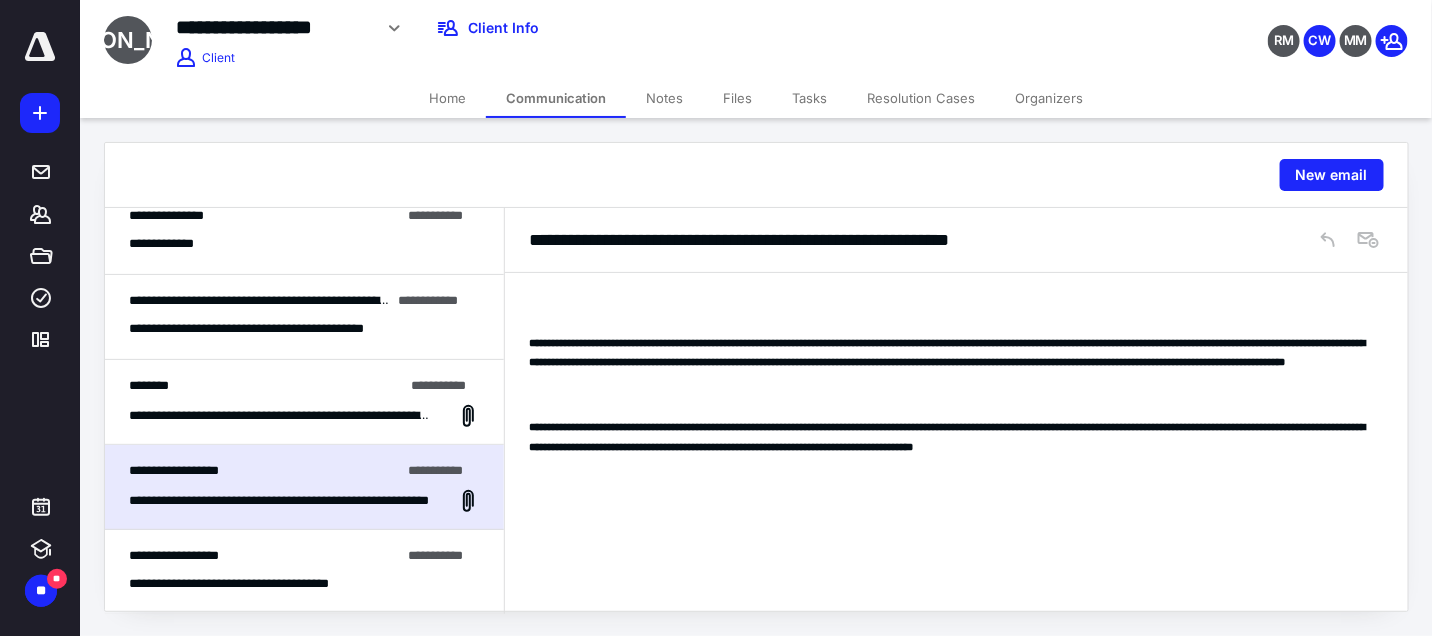 scroll, scrollTop: 1727, scrollLeft: 0, axis: vertical 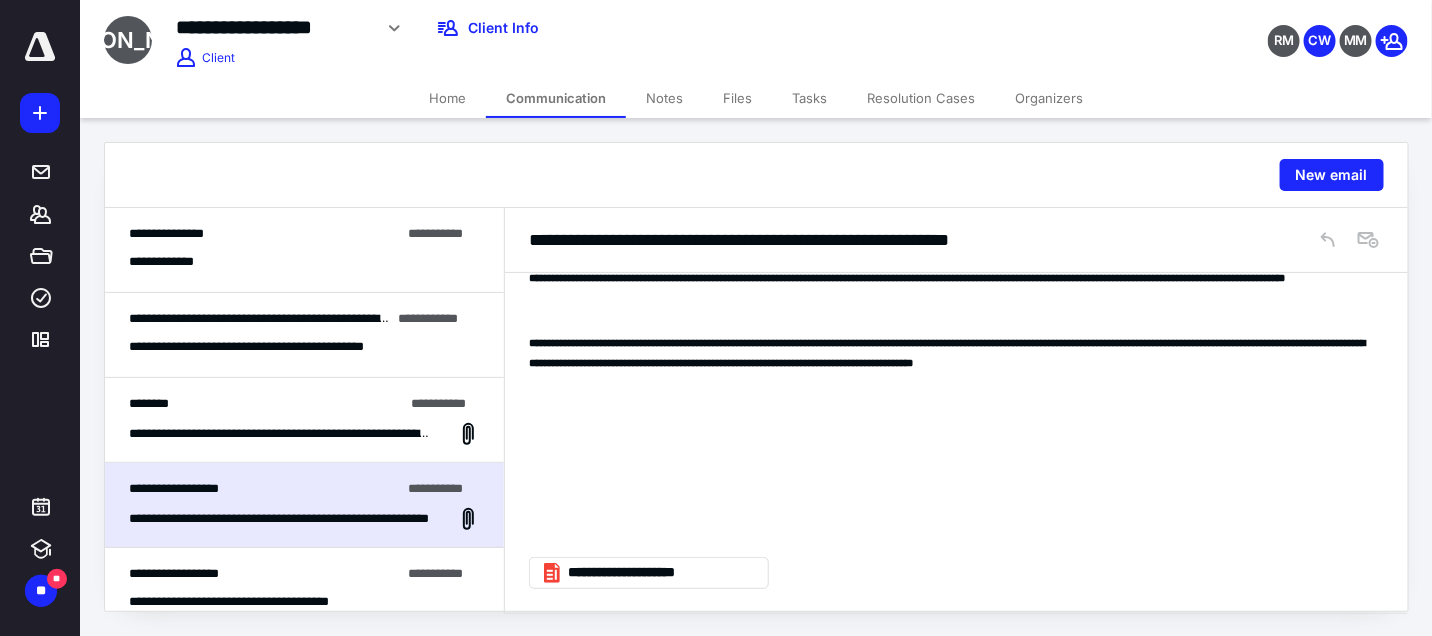 click on "********" at bounding box center [266, 404] 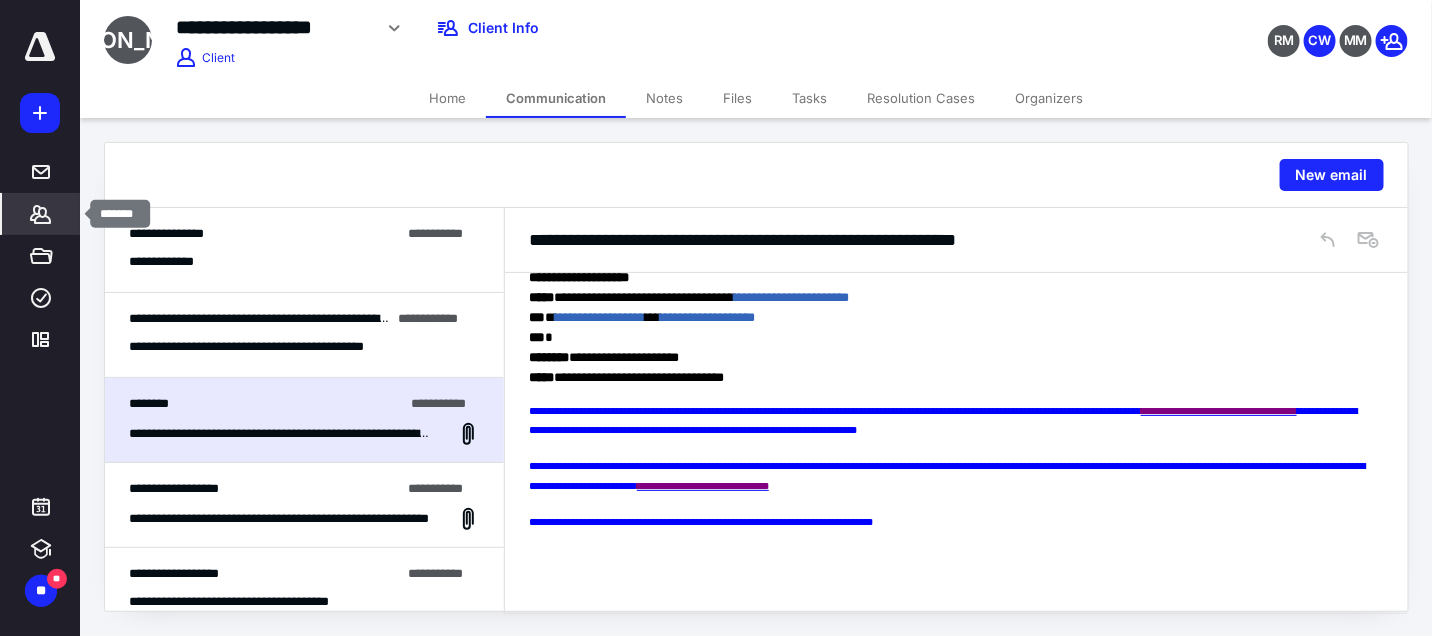 click on "*******" at bounding box center [41, 214] 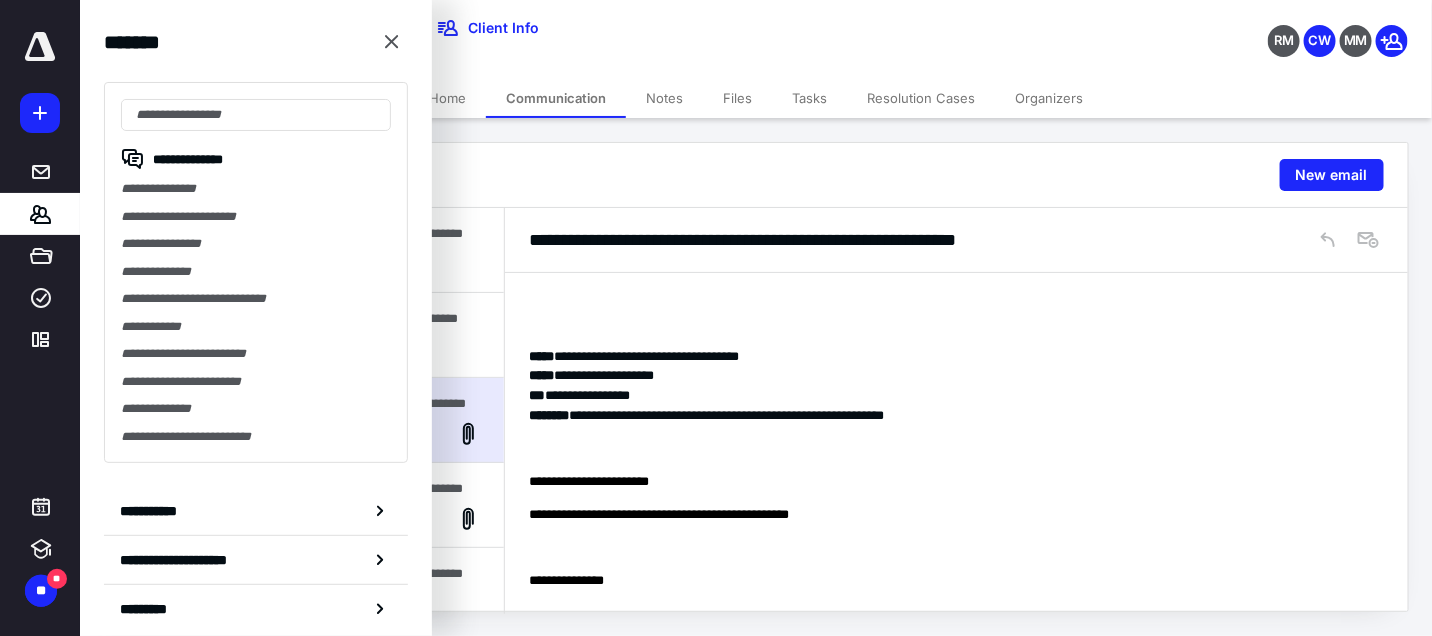 scroll, scrollTop: 514, scrollLeft: 0, axis: vertical 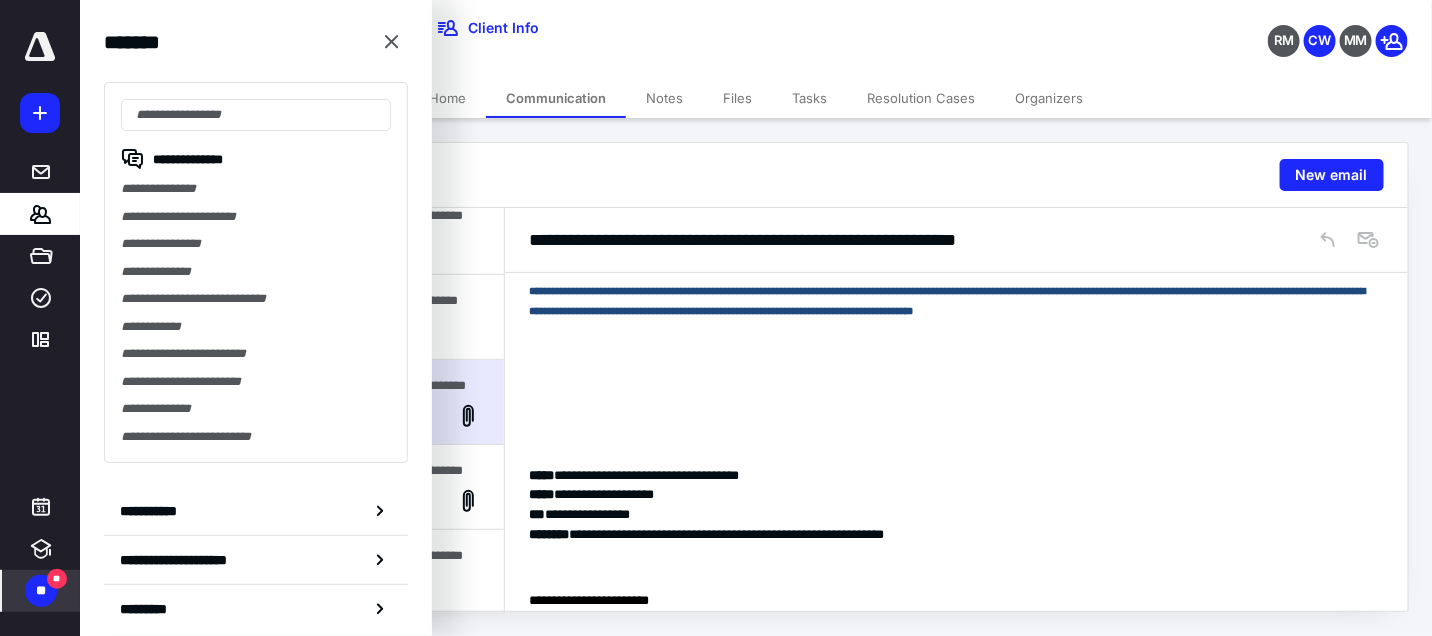 click on "**" at bounding box center [41, 591] 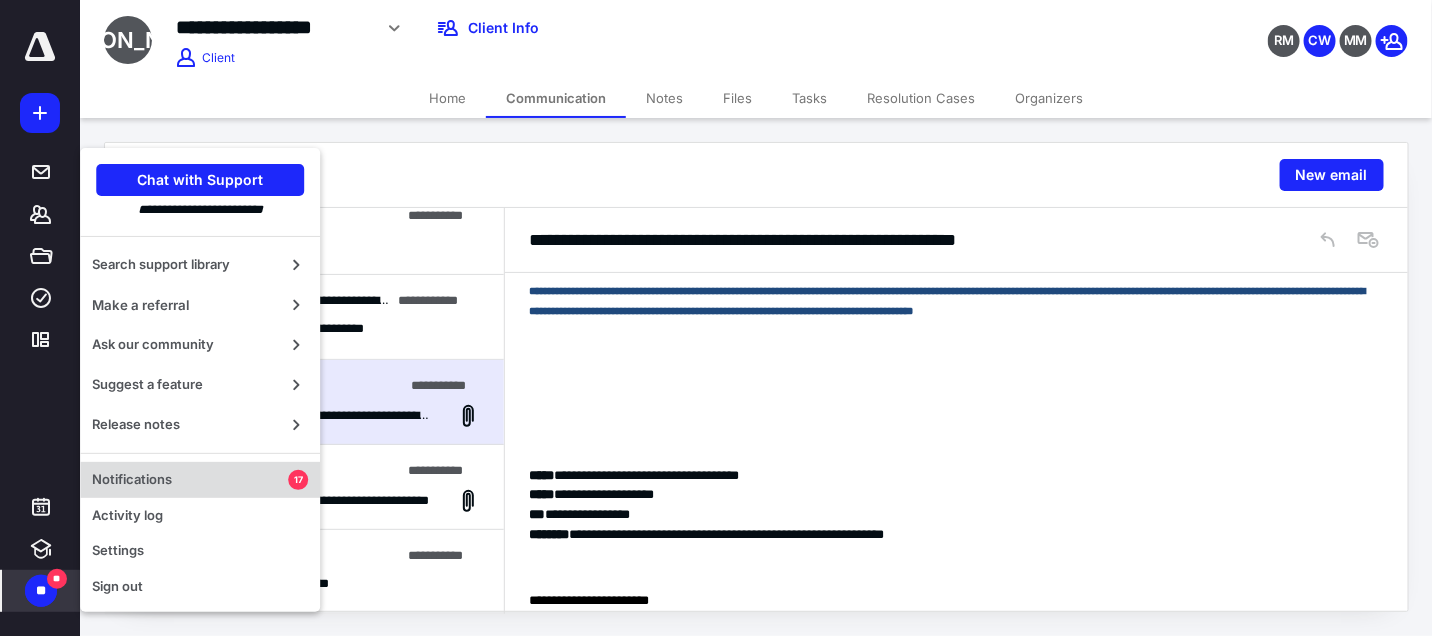 click on "Notifications" at bounding box center [190, 480] 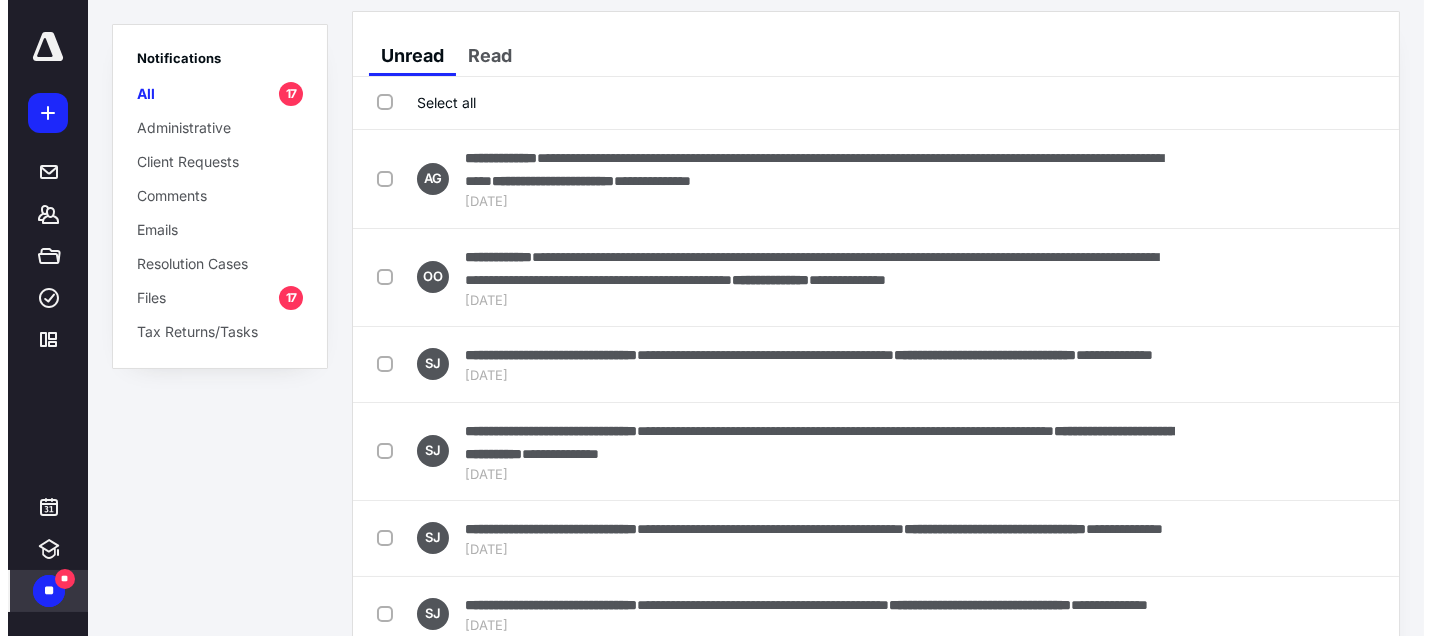 scroll, scrollTop: 0, scrollLeft: 0, axis: both 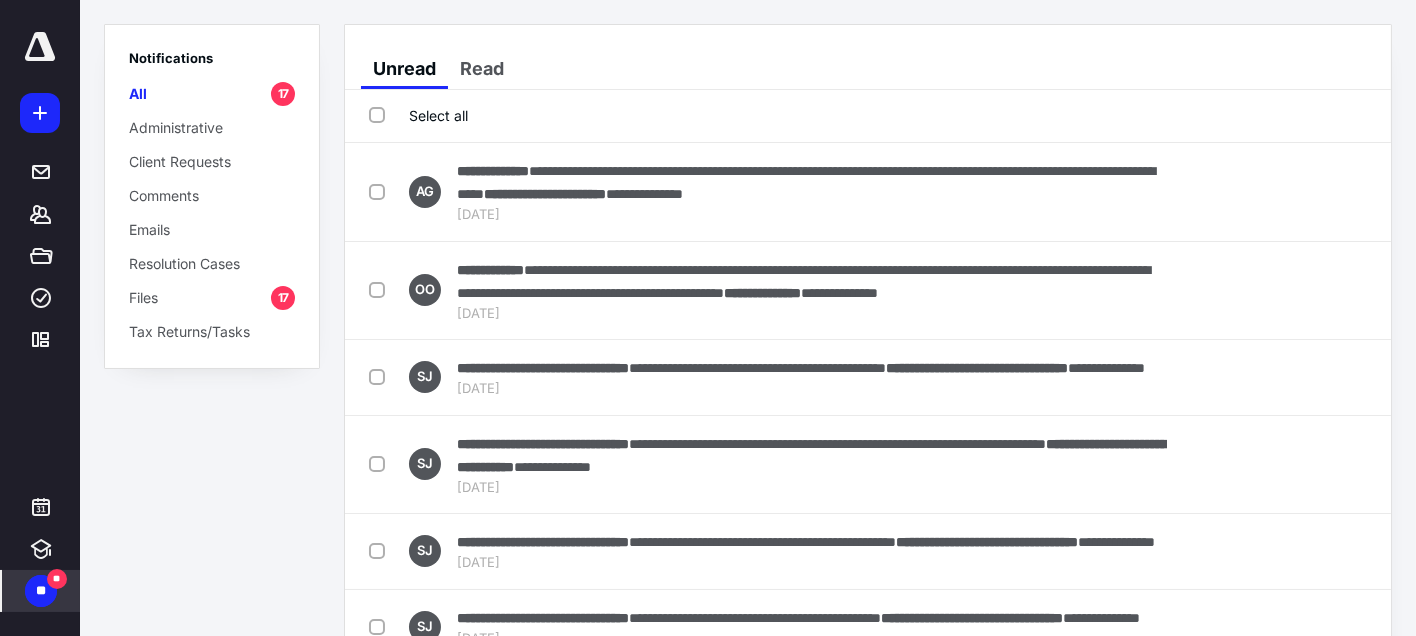click on "Client Requests" at bounding box center [180, 161] 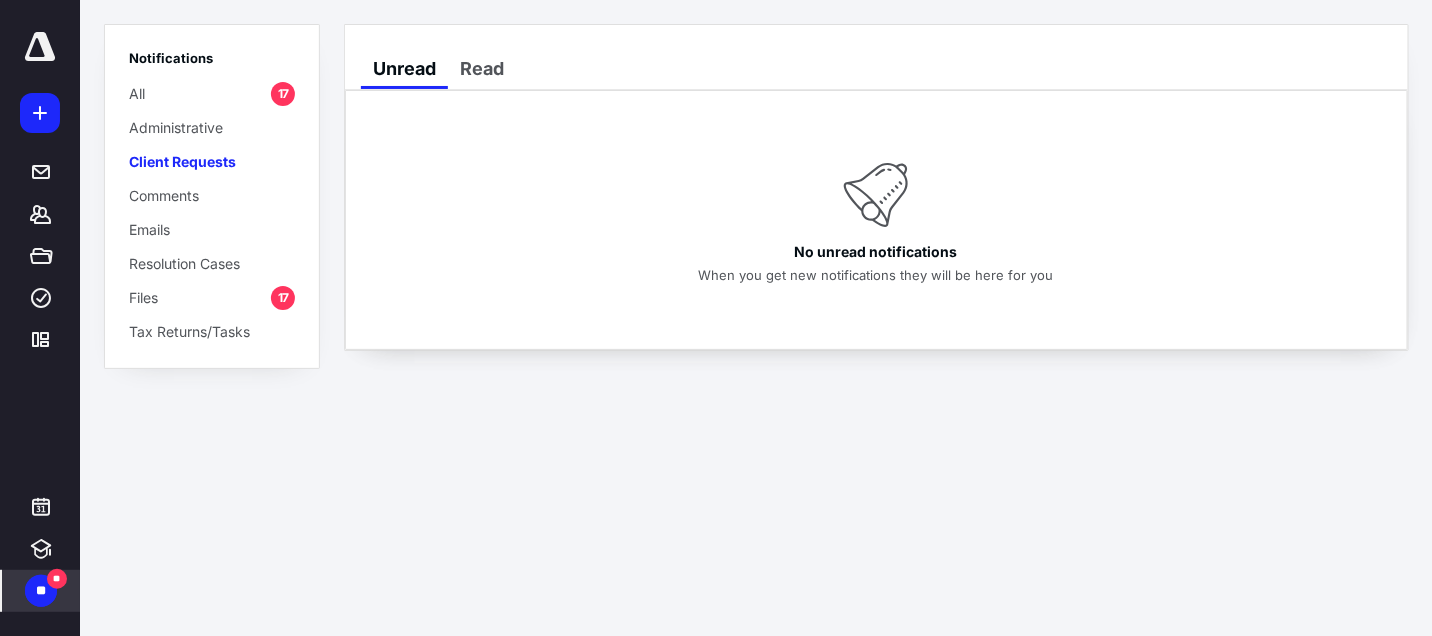 click on "Administrative" at bounding box center (176, 127) 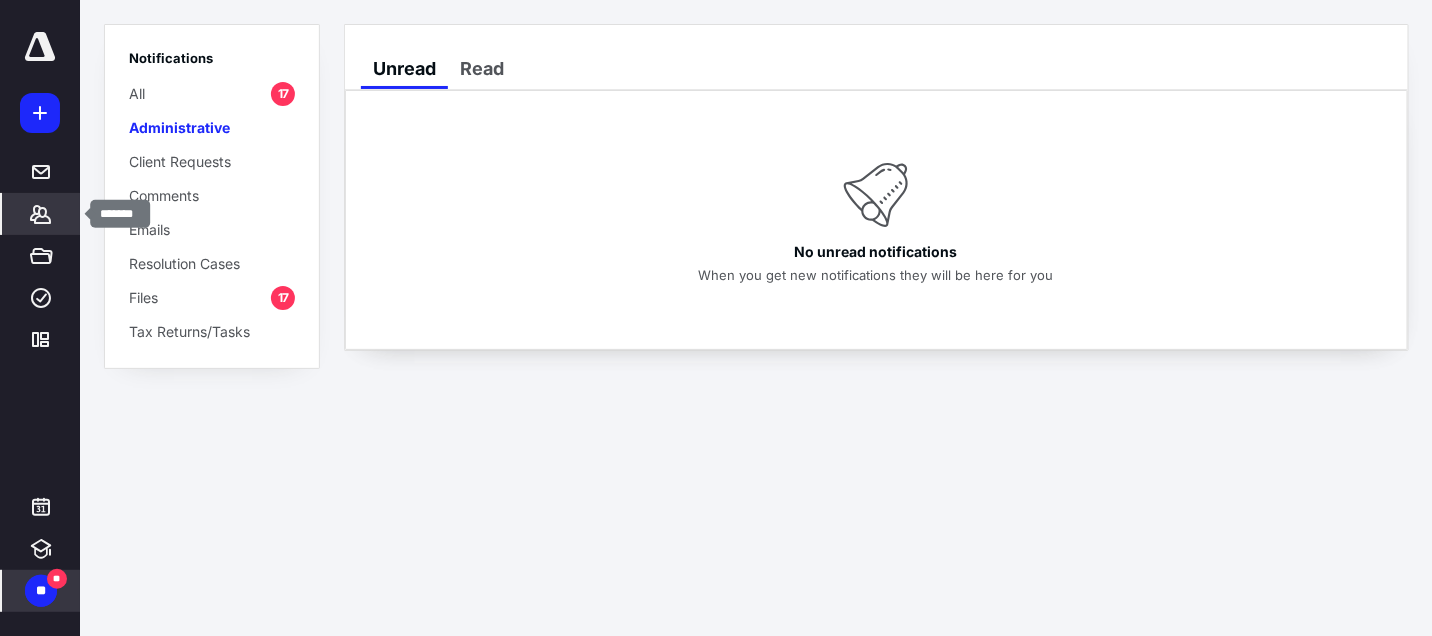 click 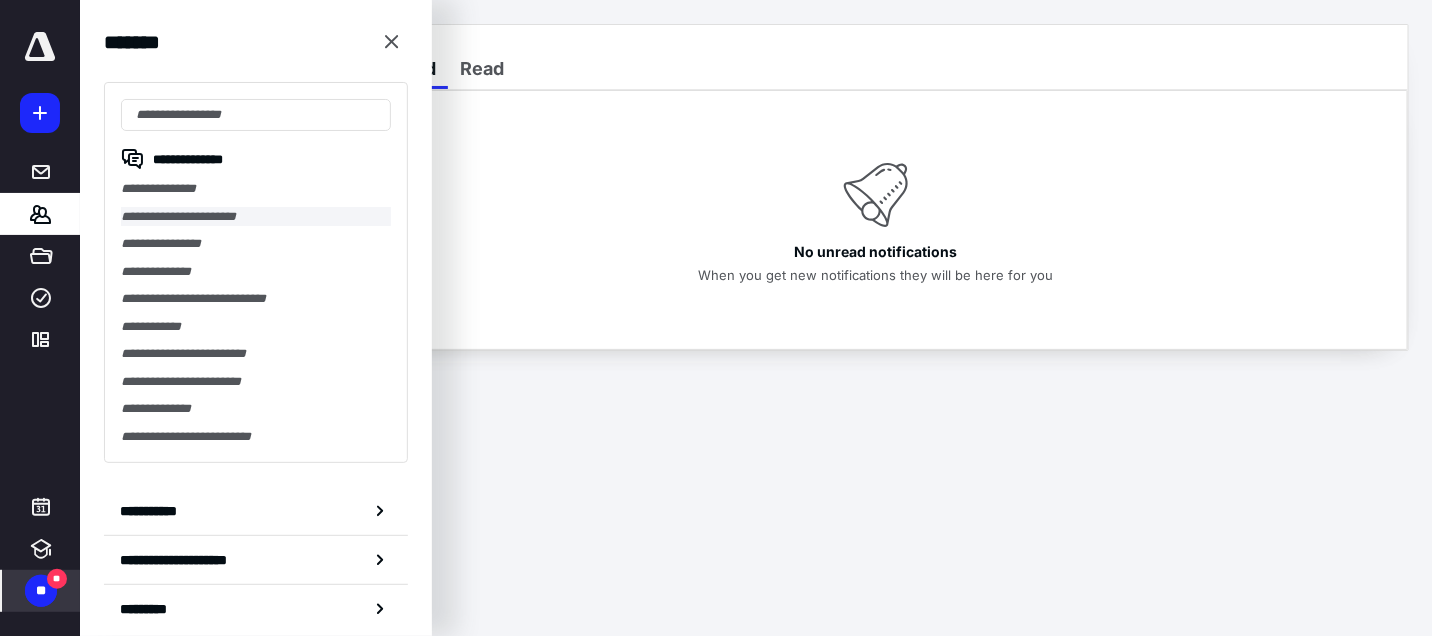 click on "**********" at bounding box center (256, 217) 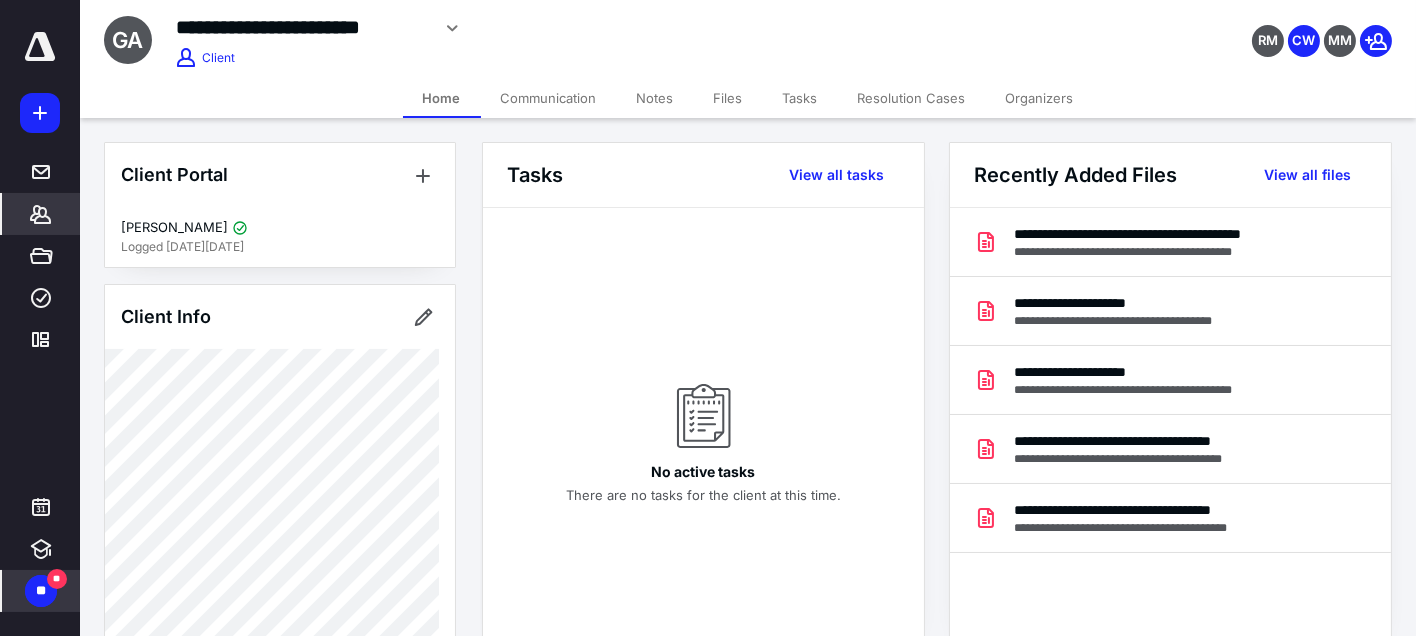 click on "Communication" at bounding box center (549, 98) 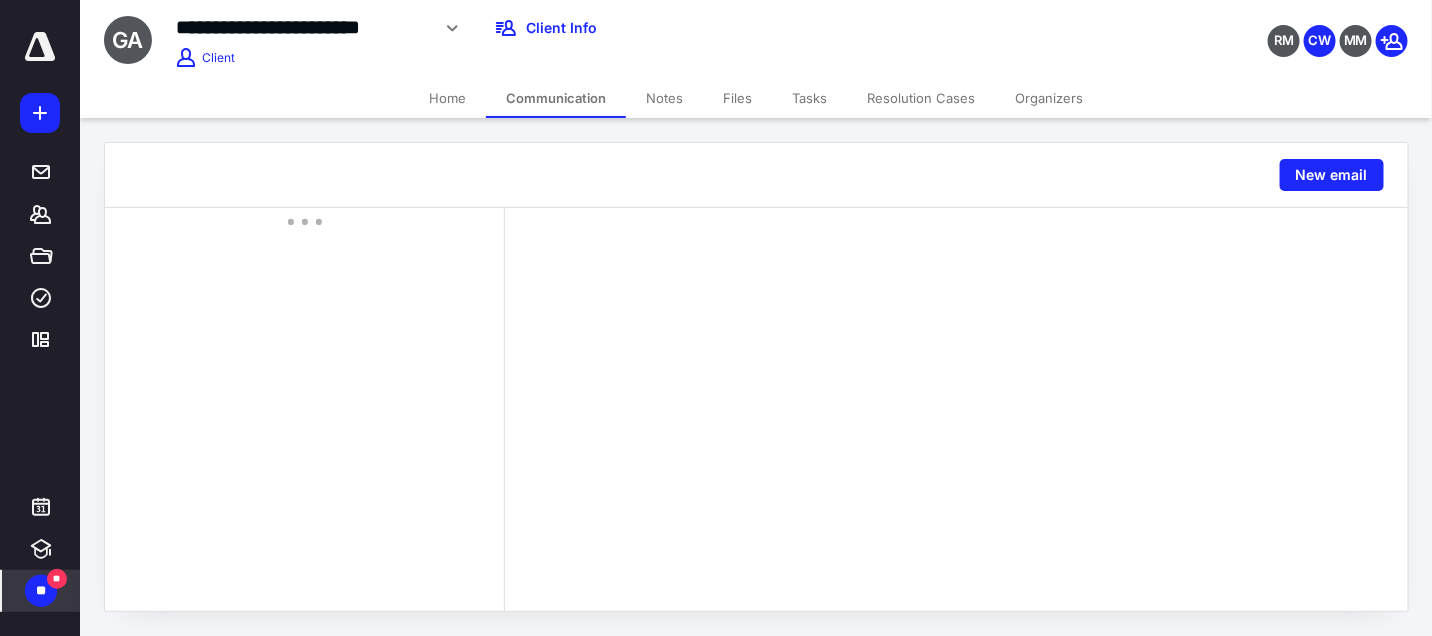 click at bounding box center [956, 409] 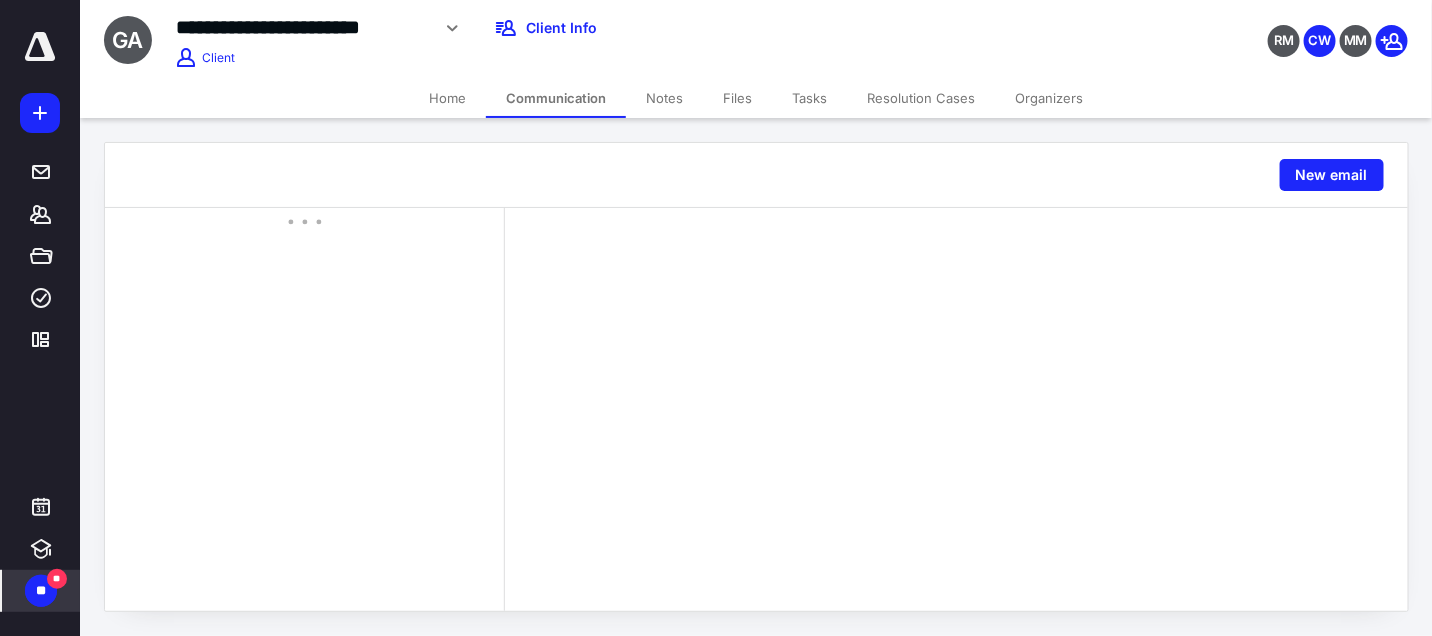 click at bounding box center [956, 409] 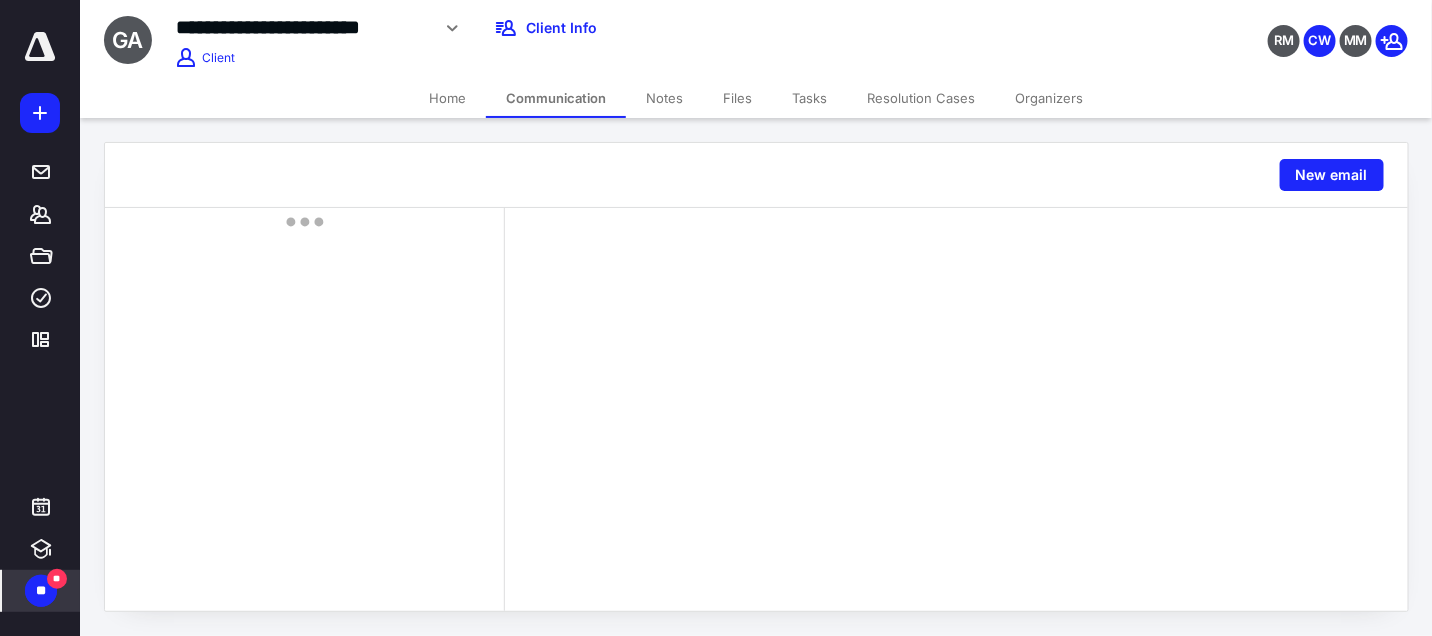 click on "Notes" at bounding box center (664, 98) 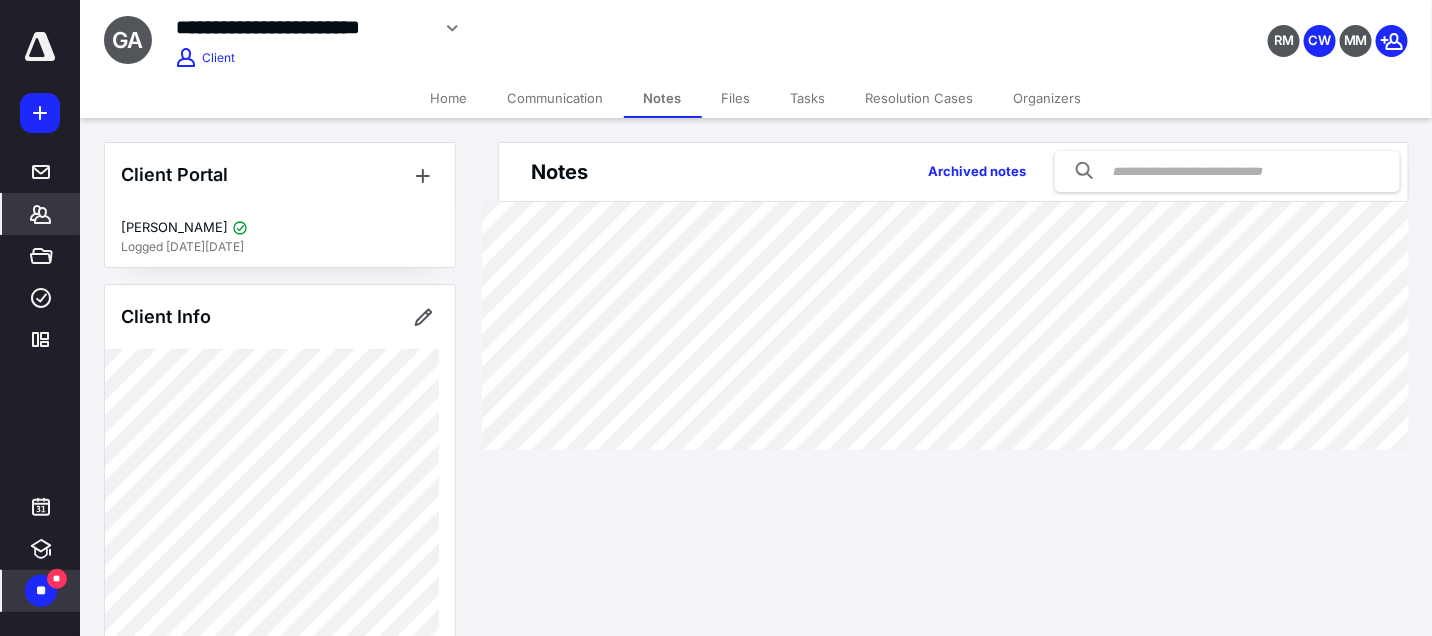 click on "Files" at bounding box center [736, 98] 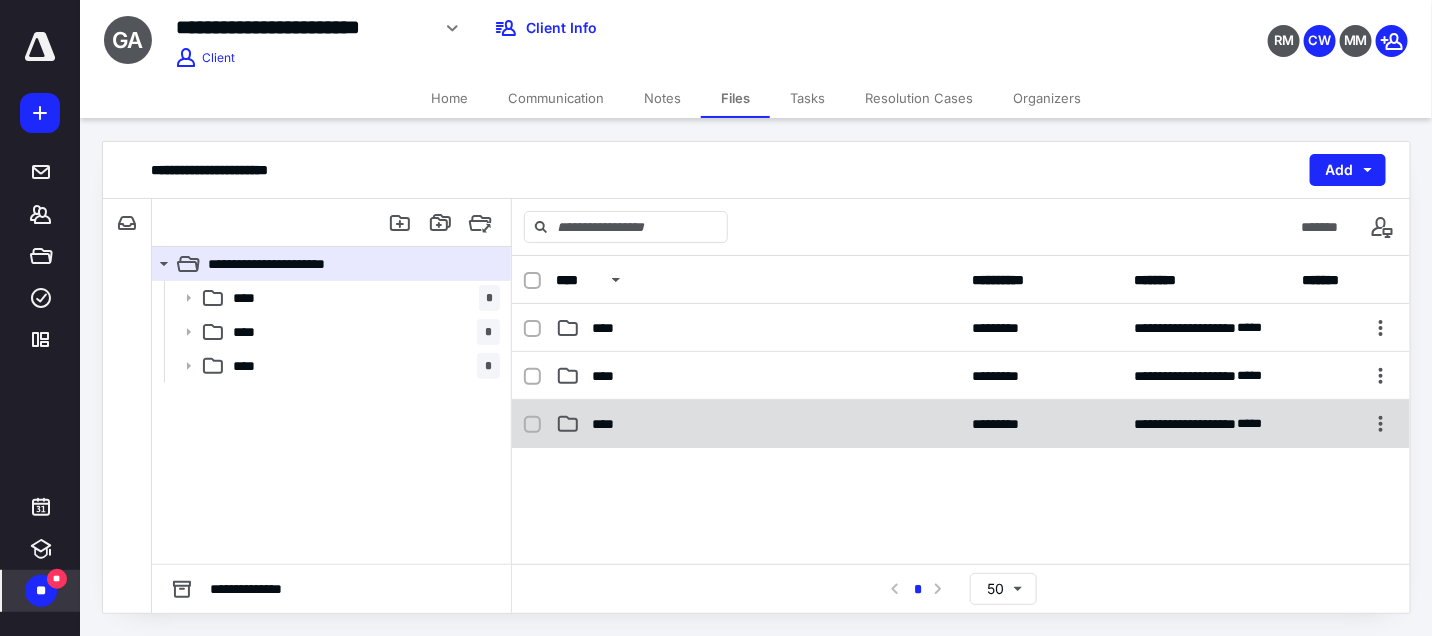 click on "****" at bounding box center (609, 424) 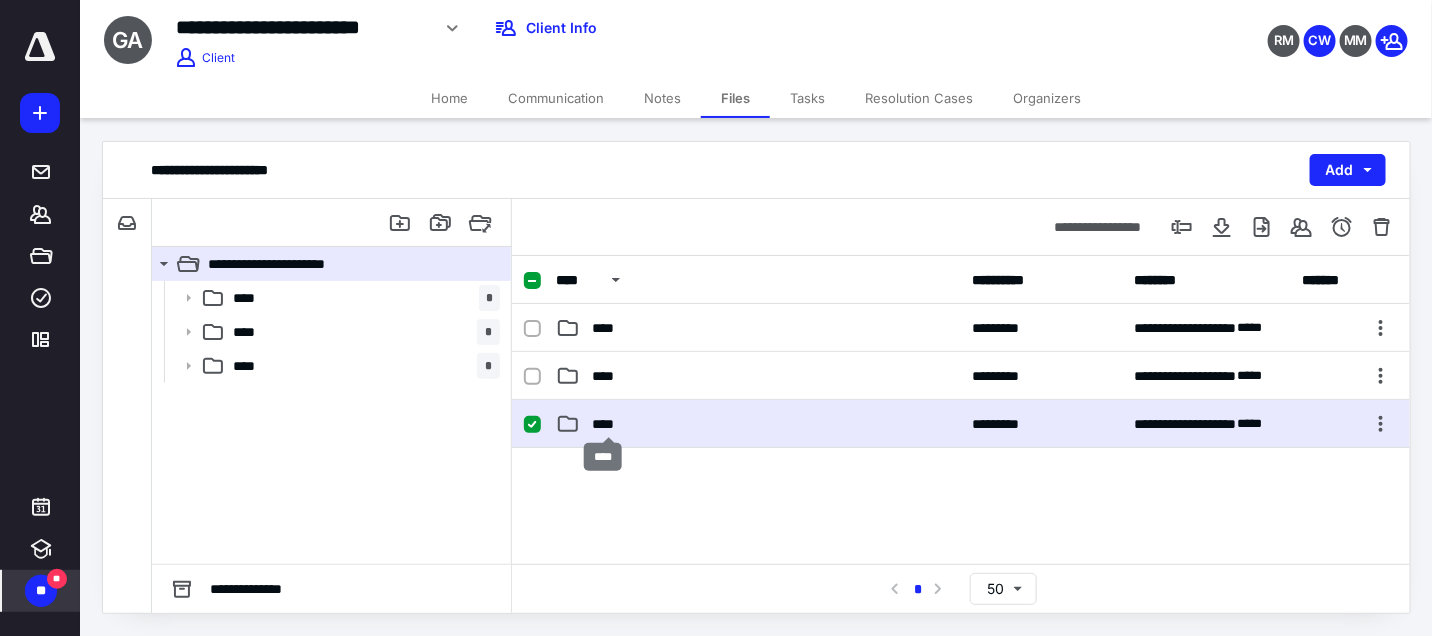 checkbox on "true" 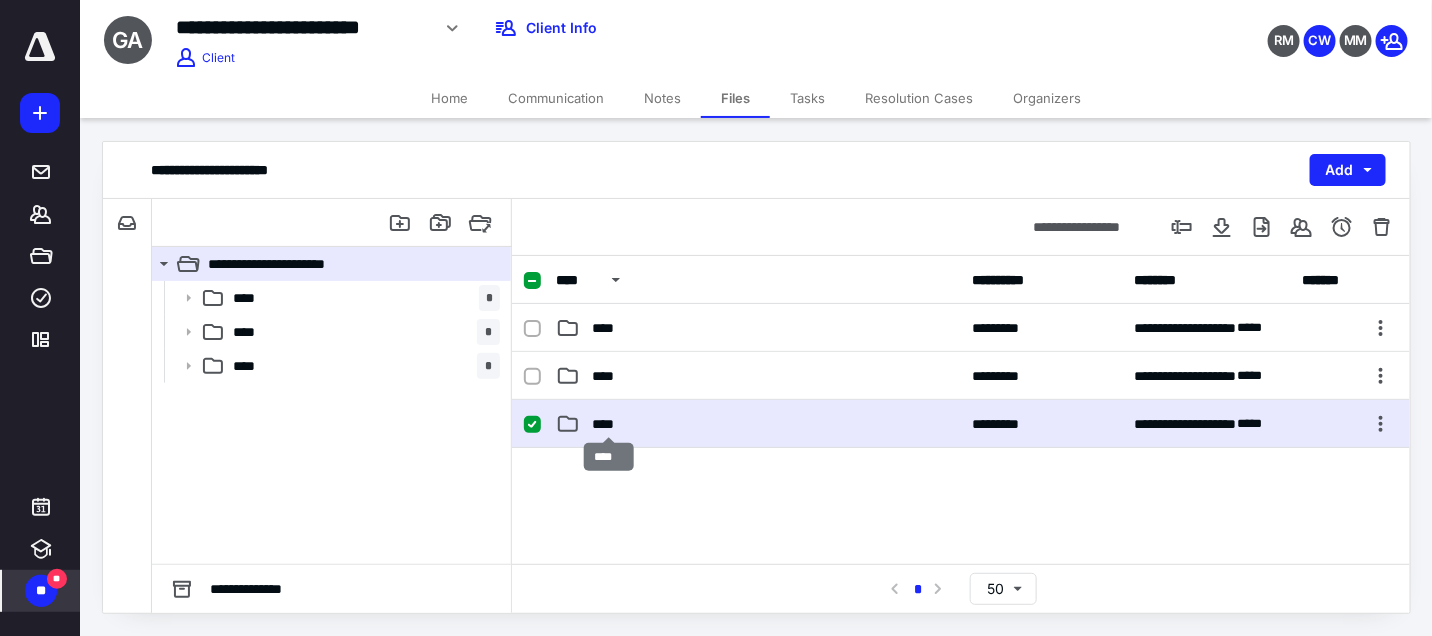 click on "****" at bounding box center [609, 424] 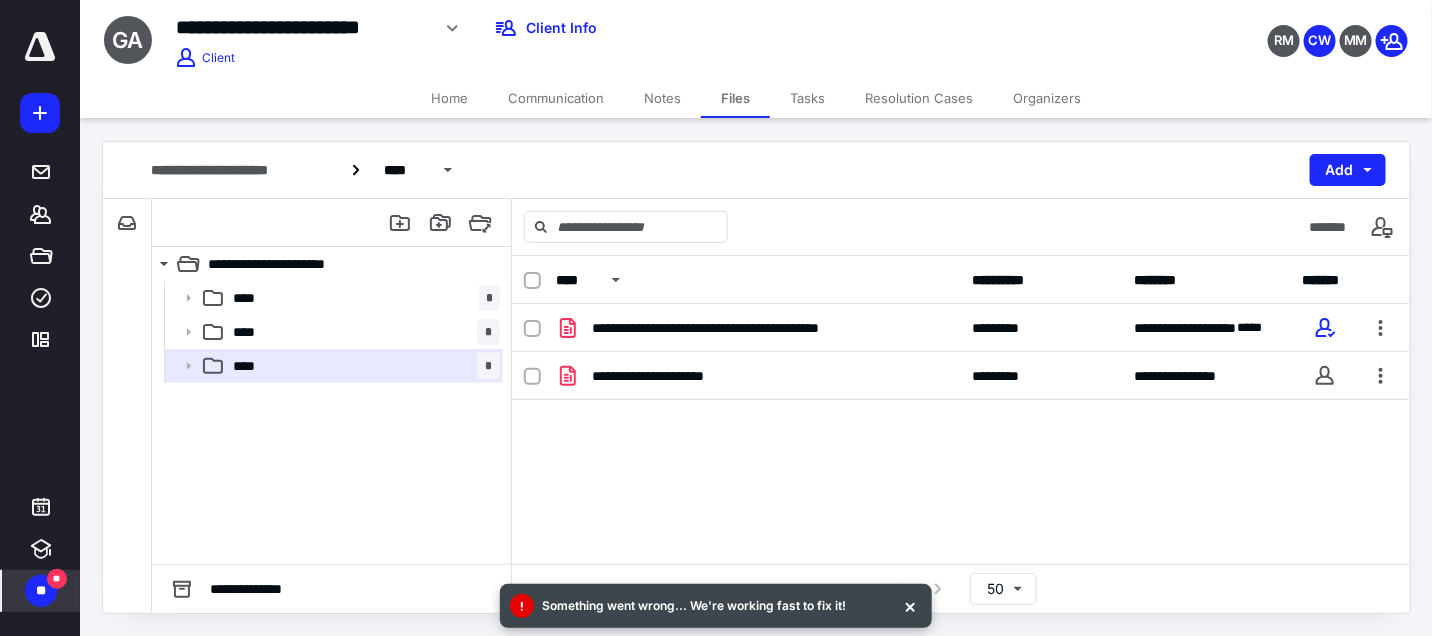 click on "**********" at bounding box center (961, 454) 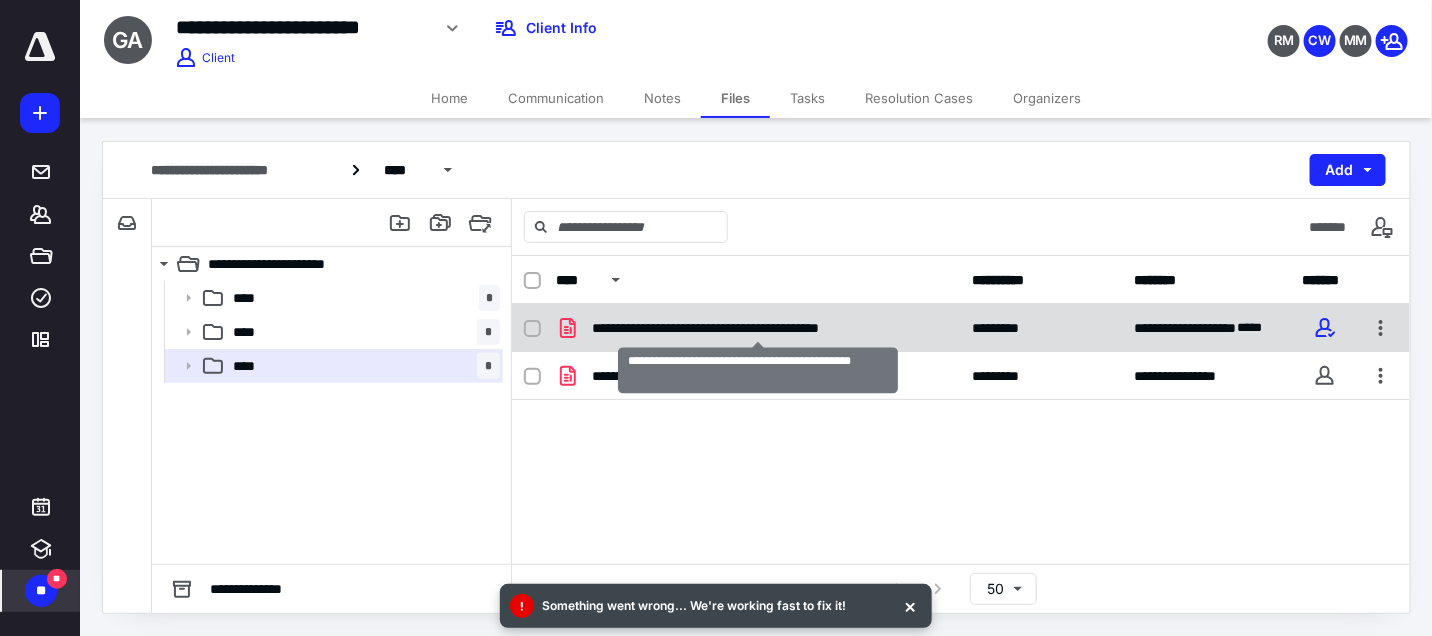 click on "**********" at bounding box center (759, 328) 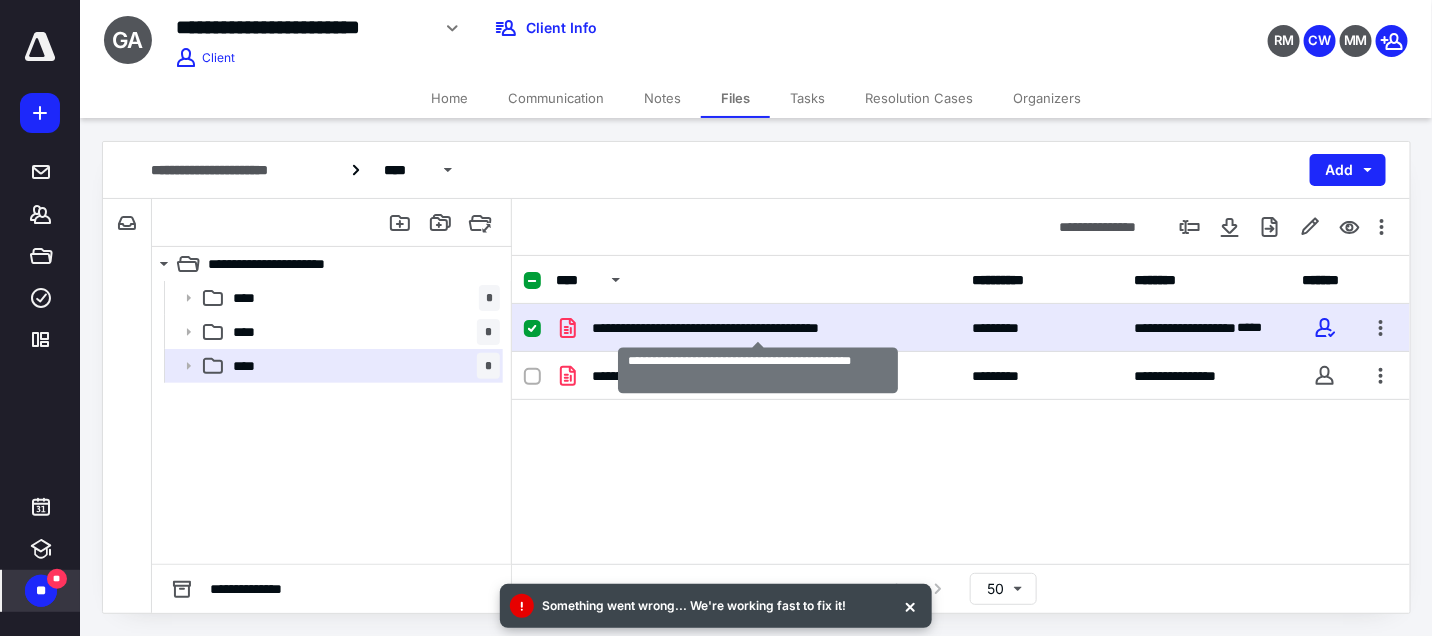 click on "**********" at bounding box center (759, 328) 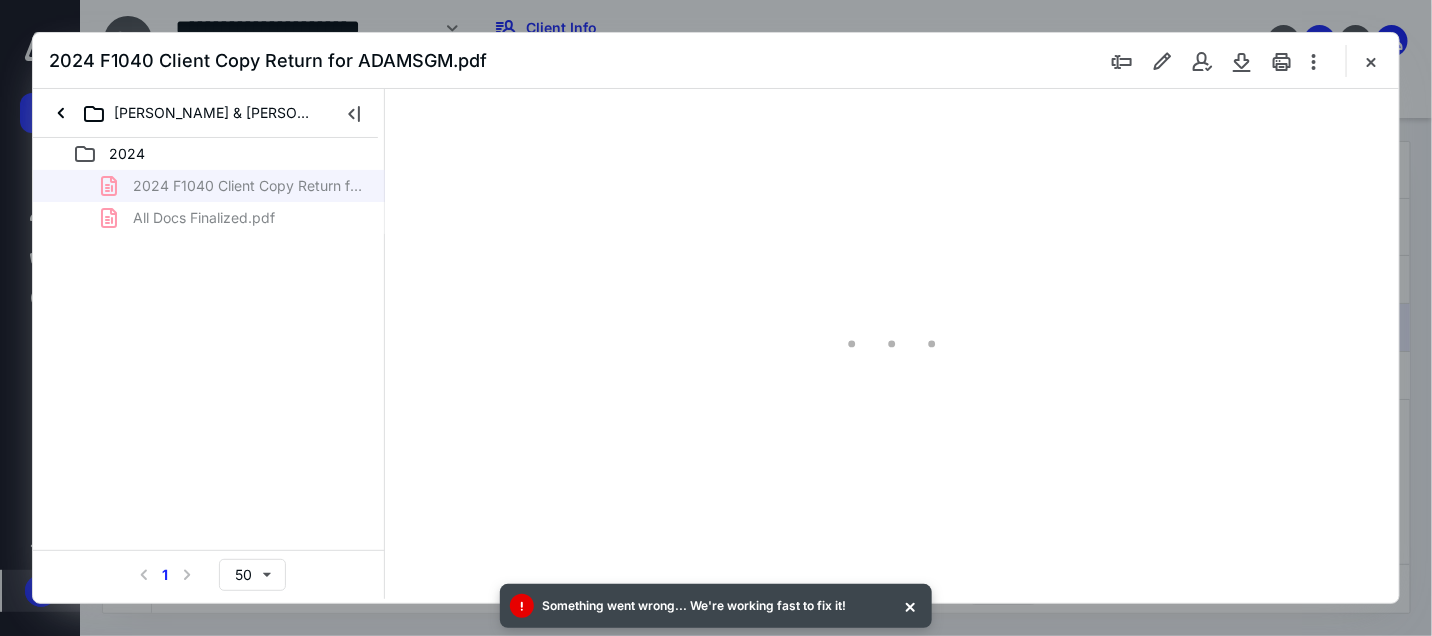 scroll, scrollTop: 0, scrollLeft: 0, axis: both 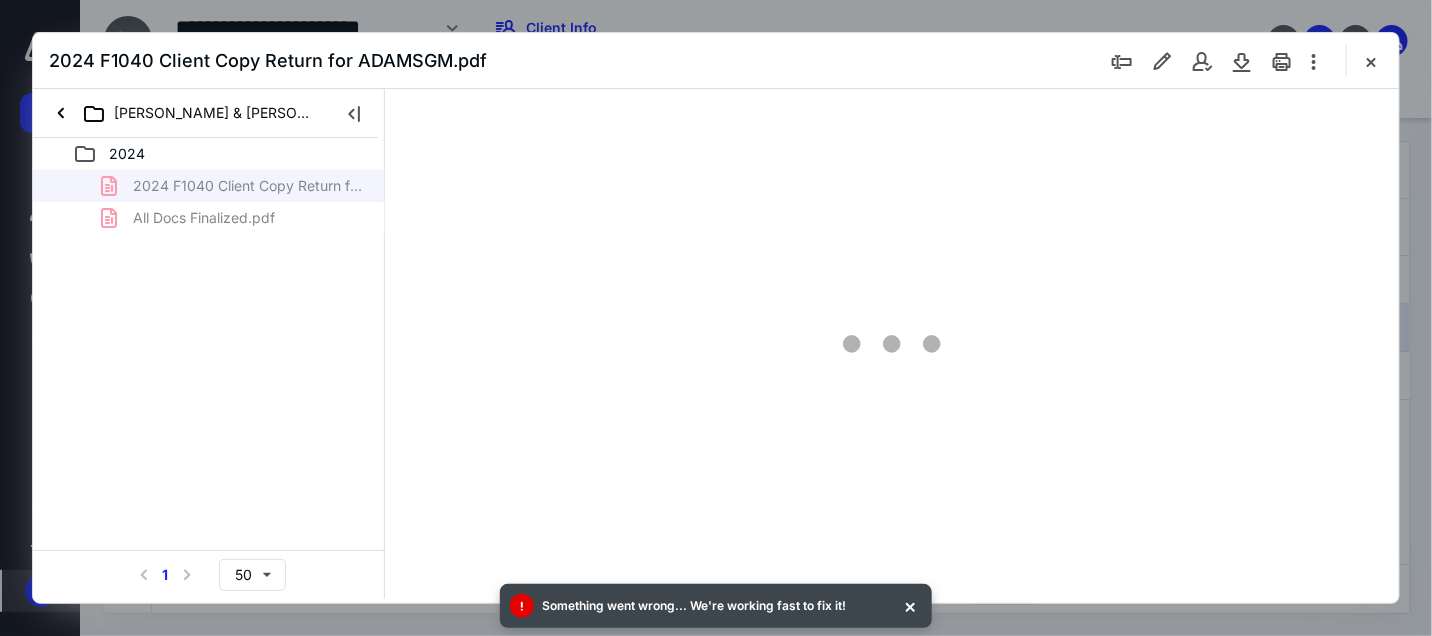 type on "55" 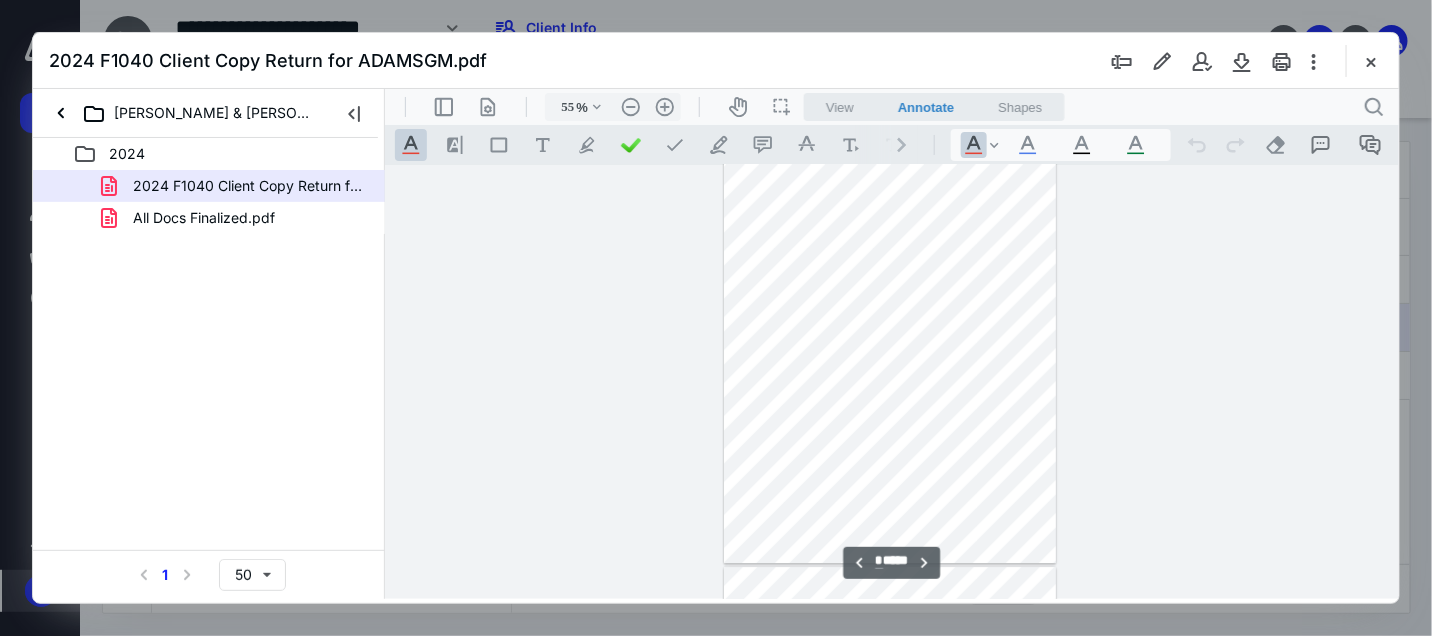 scroll, scrollTop: 2333, scrollLeft: 0, axis: vertical 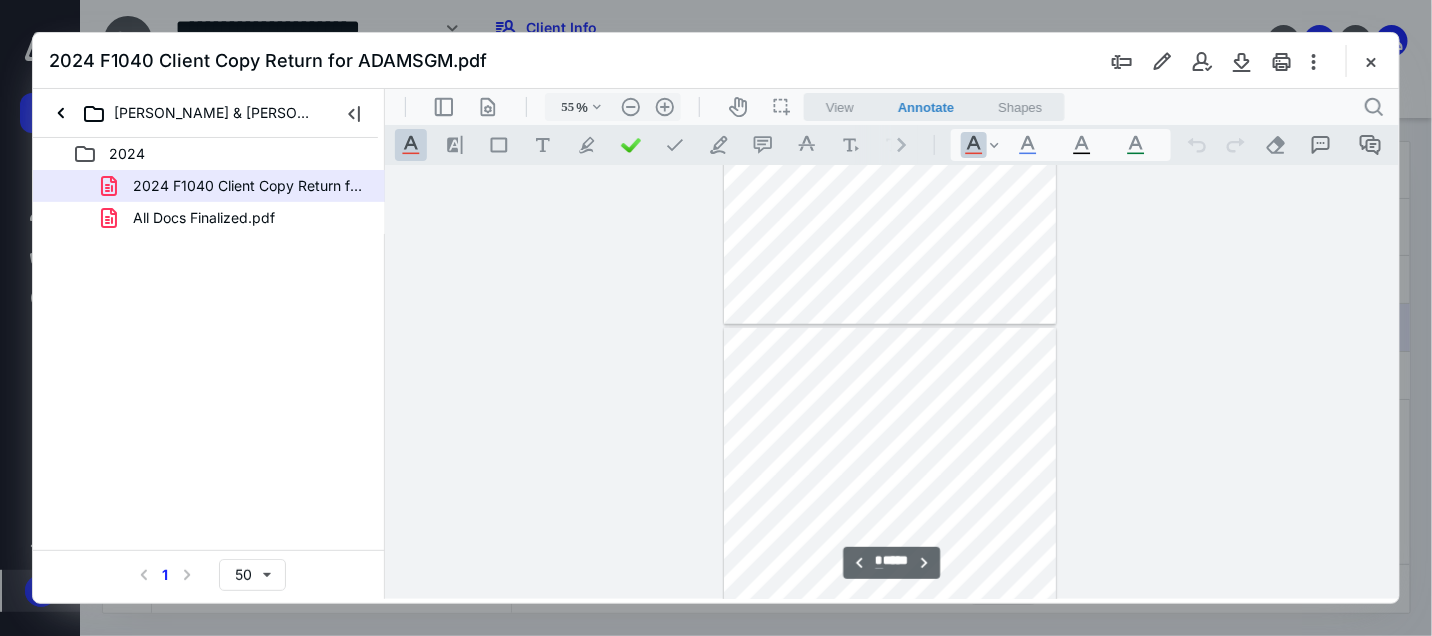 type on "*" 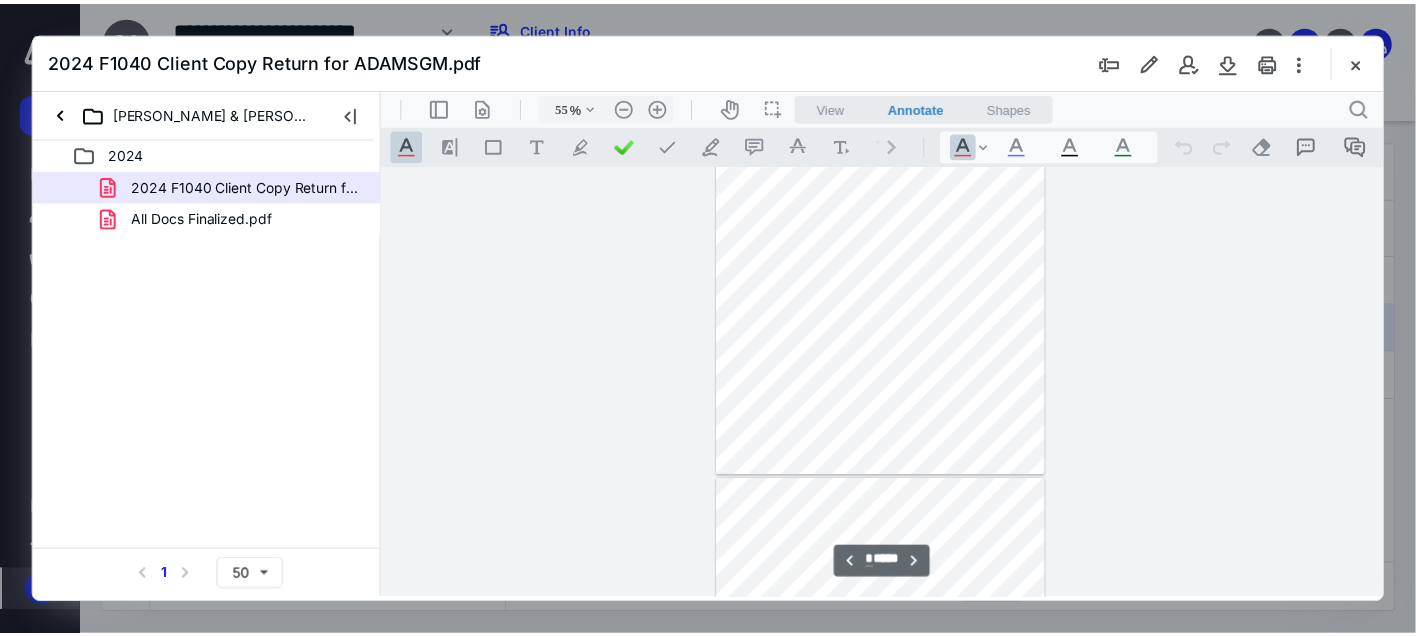 scroll, scrollTop: 444, scrollLeft: 0, axis: vertical 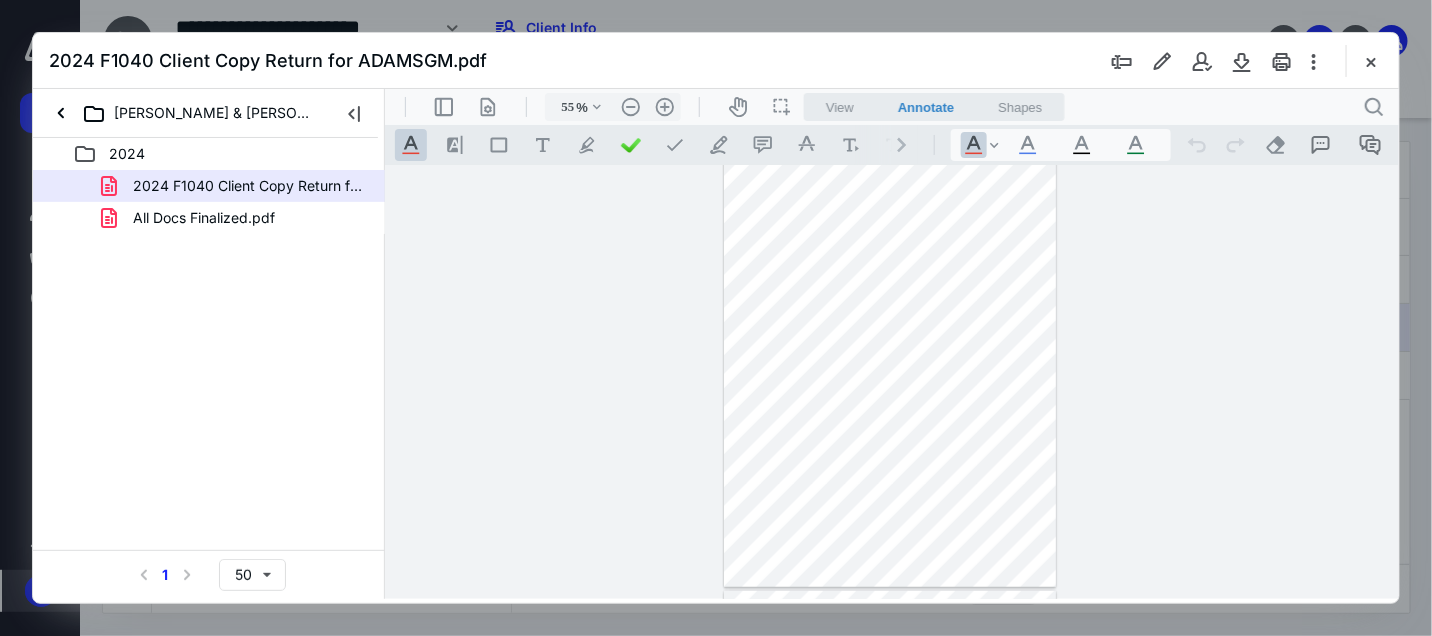 click on "**********" at bounding box center [891, 381] 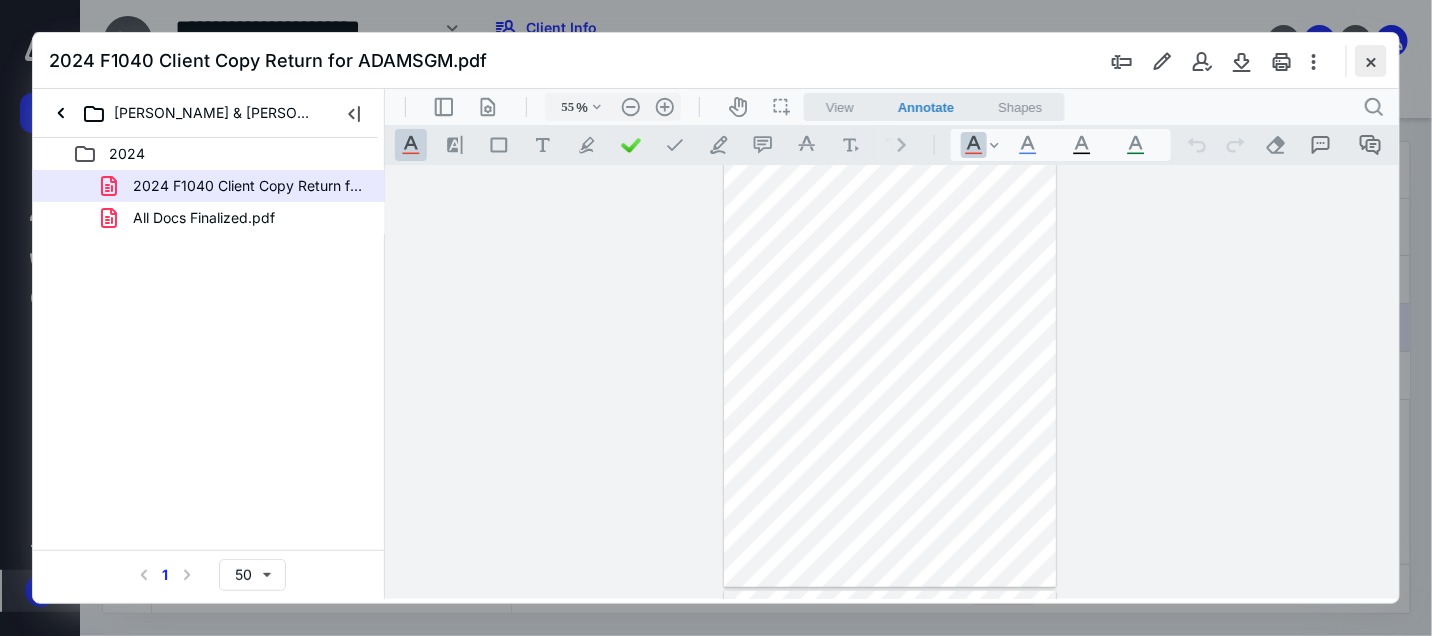 click at bounding box center (1371, 61) 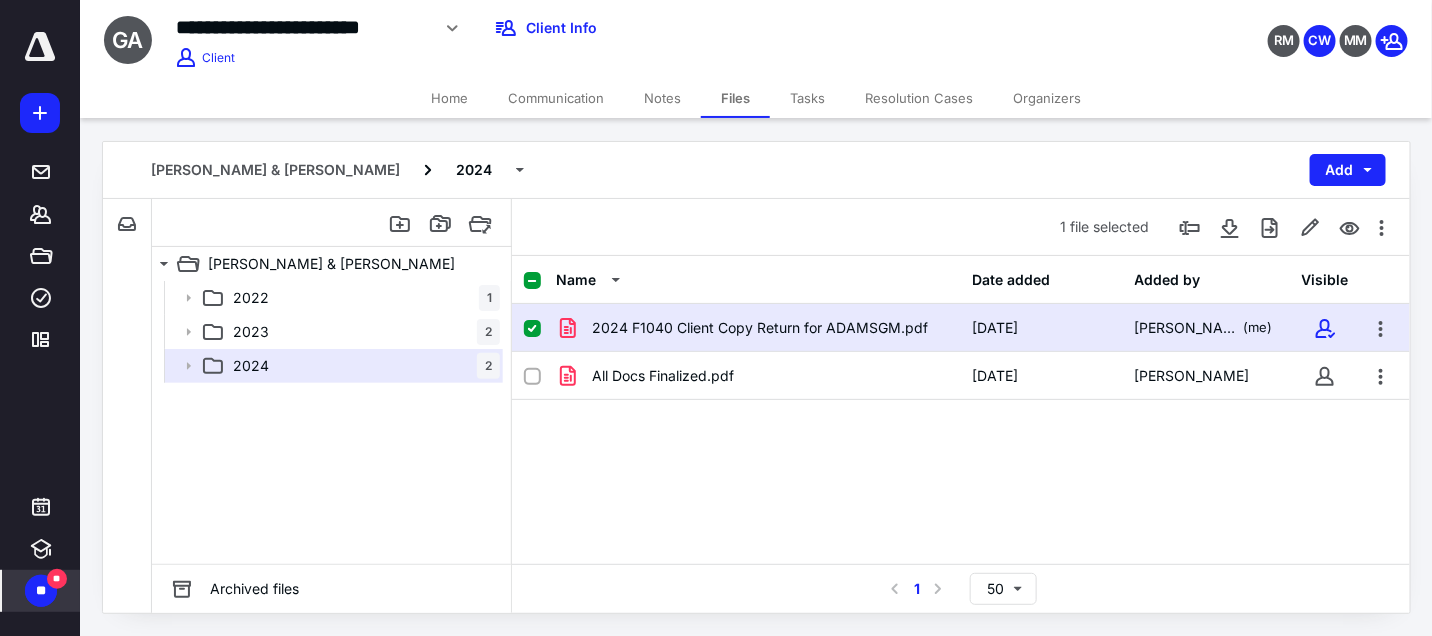 click on "2024 F1040 Client Copy Return for ADAMSGM.pdf [DATE] [PERSON_NAME]  (me) All Docs Finalized.pdf [DATE] [PERSON_NAME]" at bounding box center [961, 454] 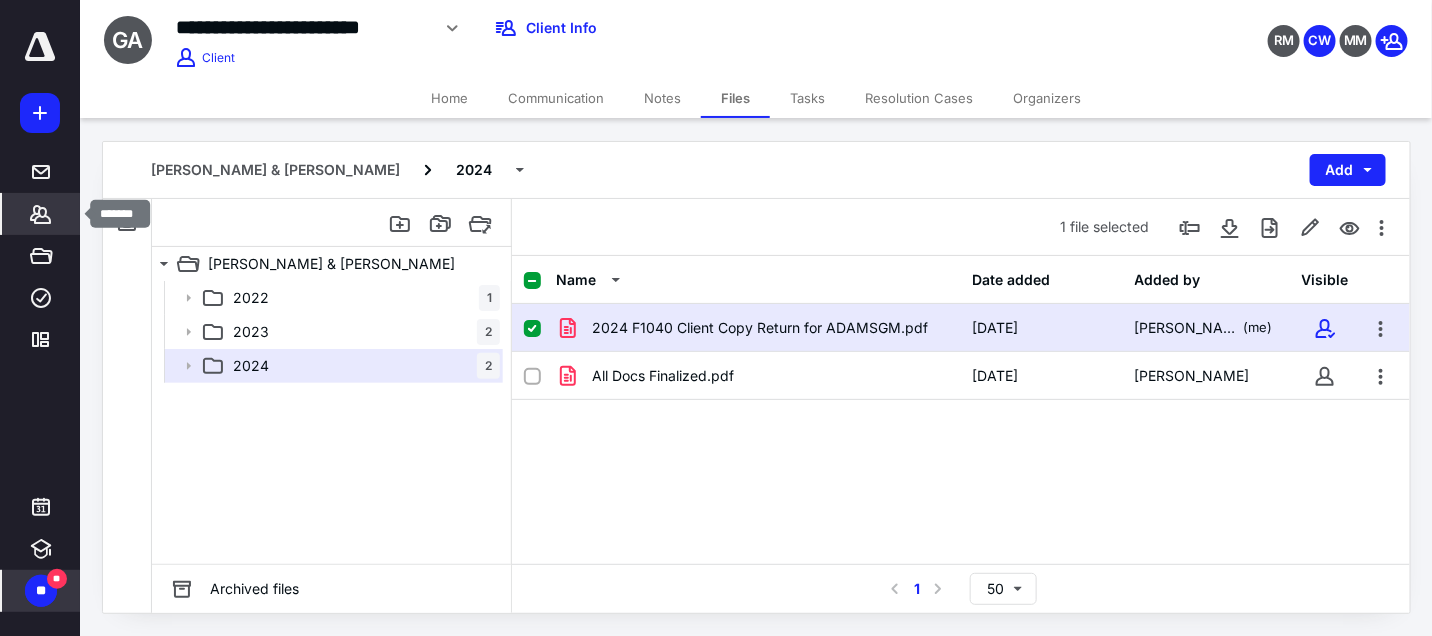 click 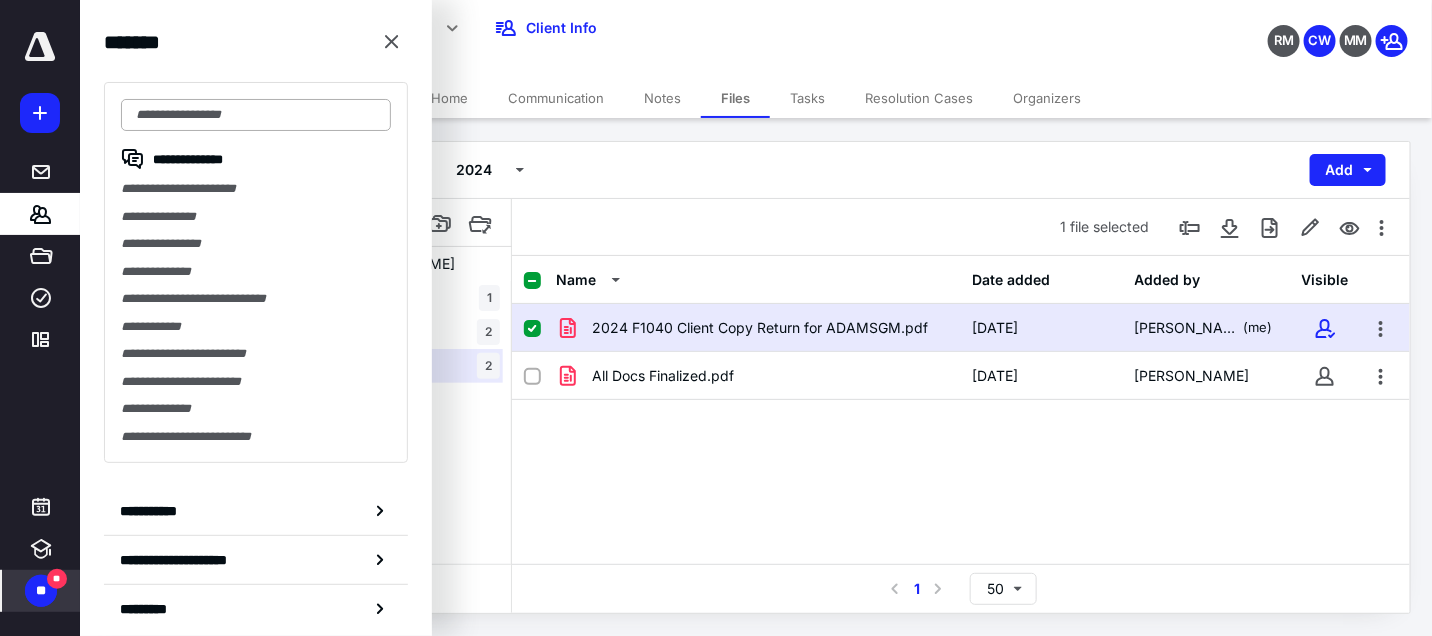click at bounding box center [256, 115] 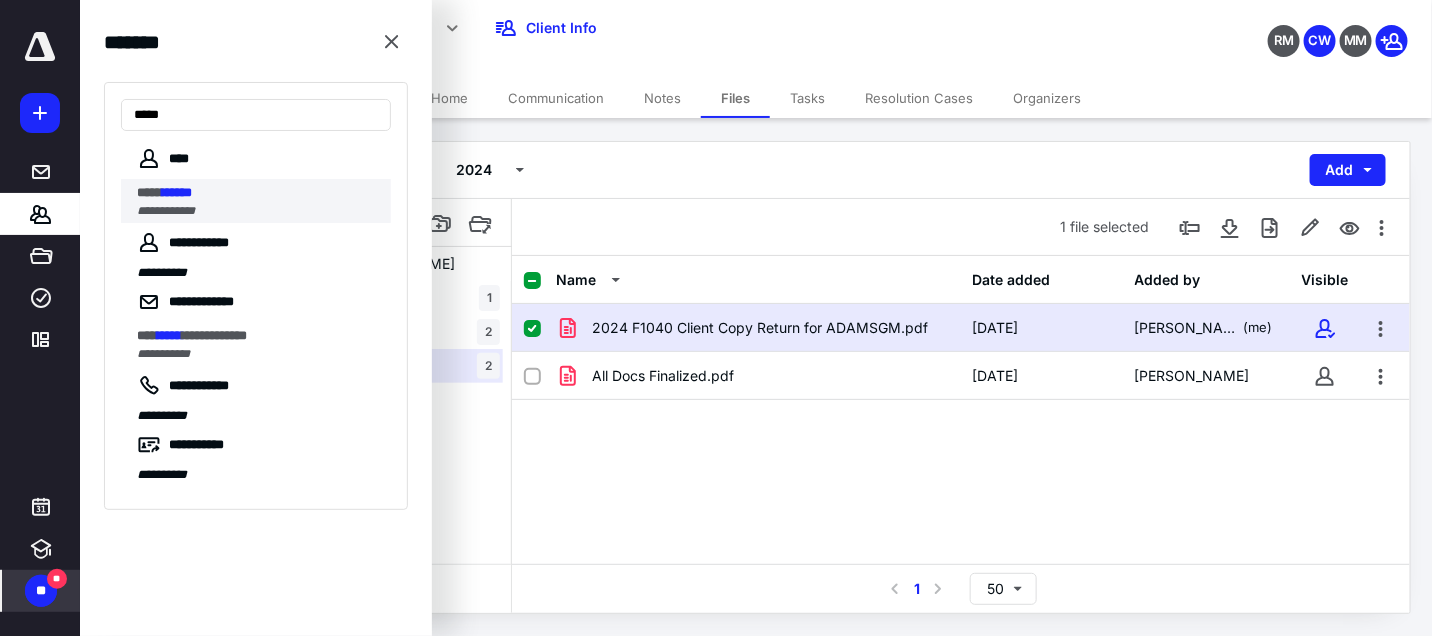 type on "*****" 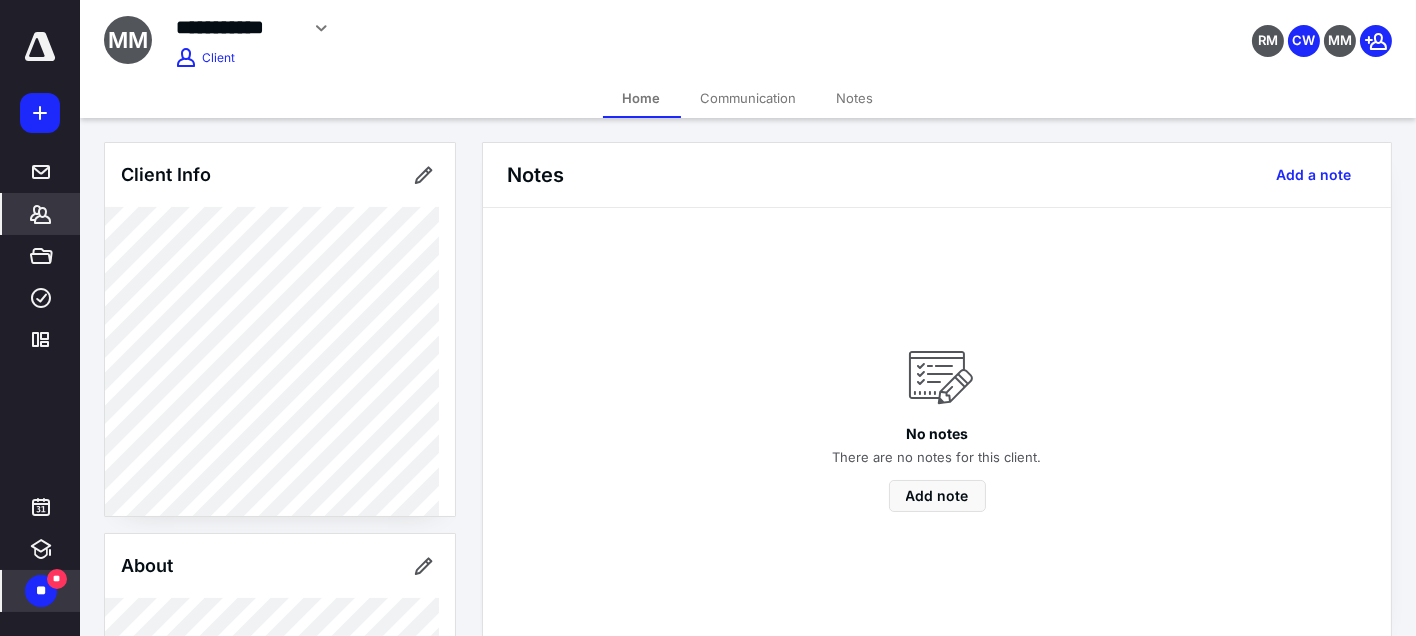 click on "Home" at bounding box center [642, 98] 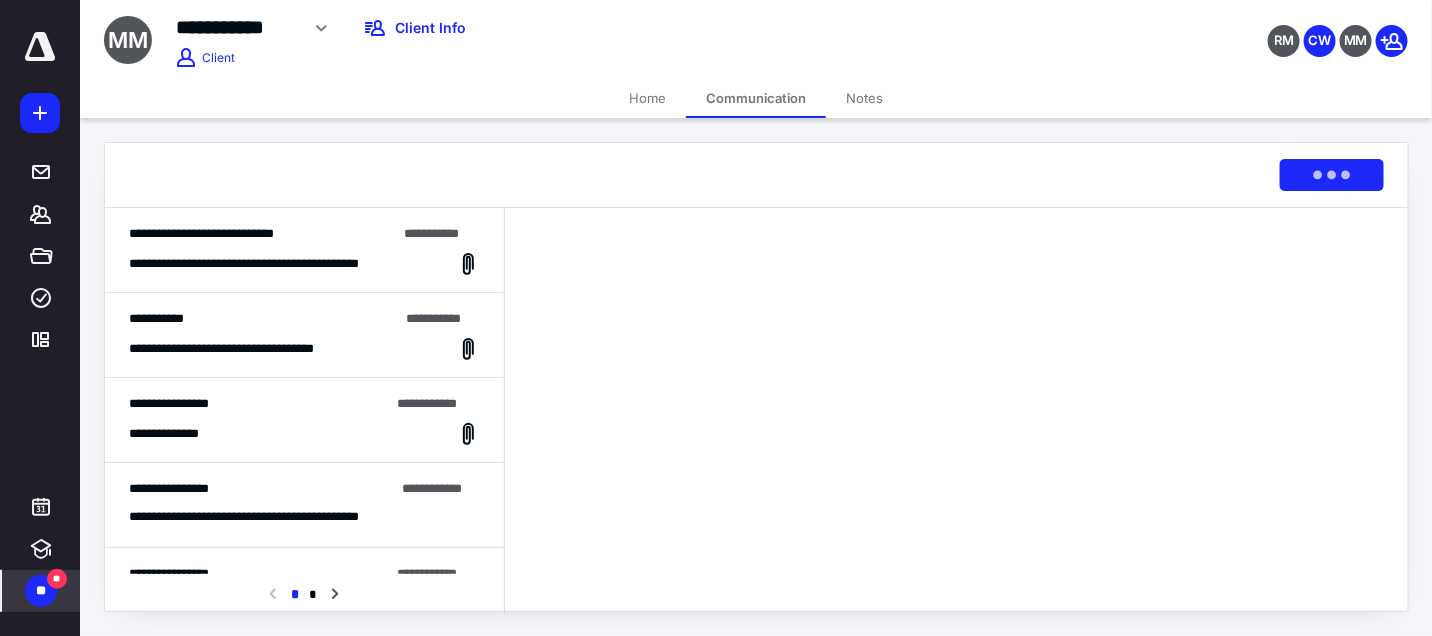 click on "Notes" at bounding box center (864, 98) 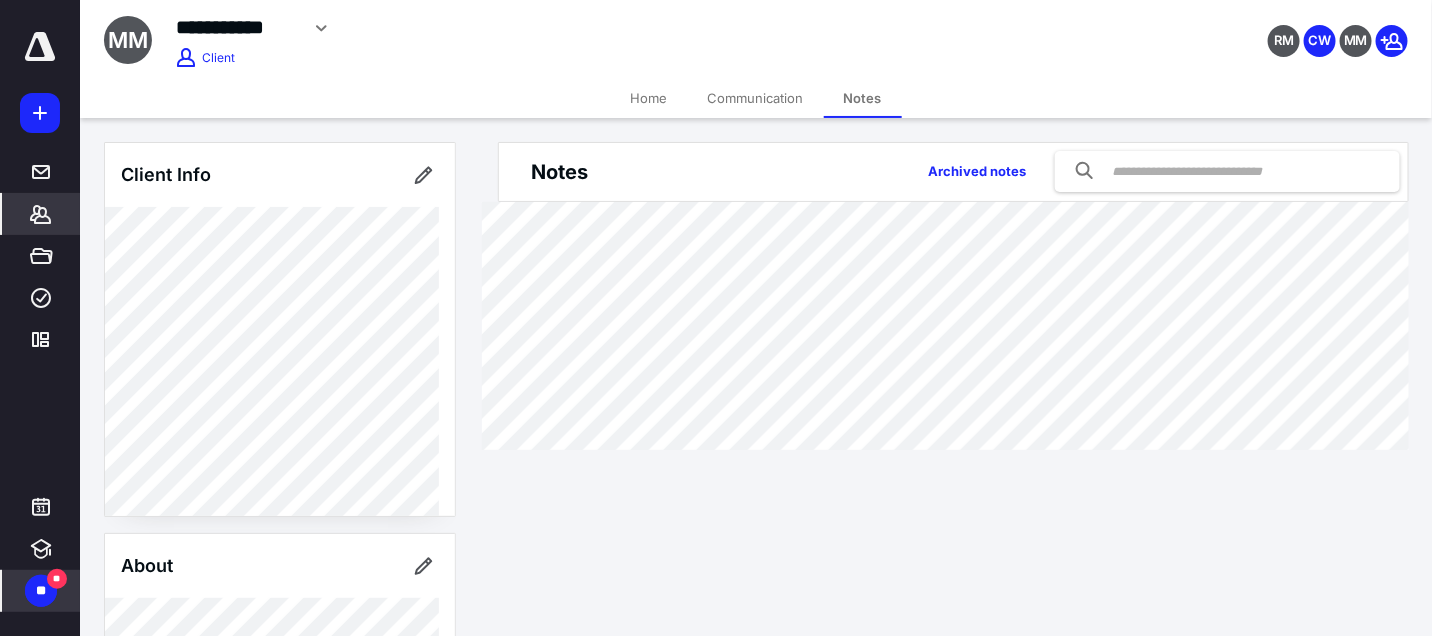 click on "Notes" at bounding box center (863, 98) 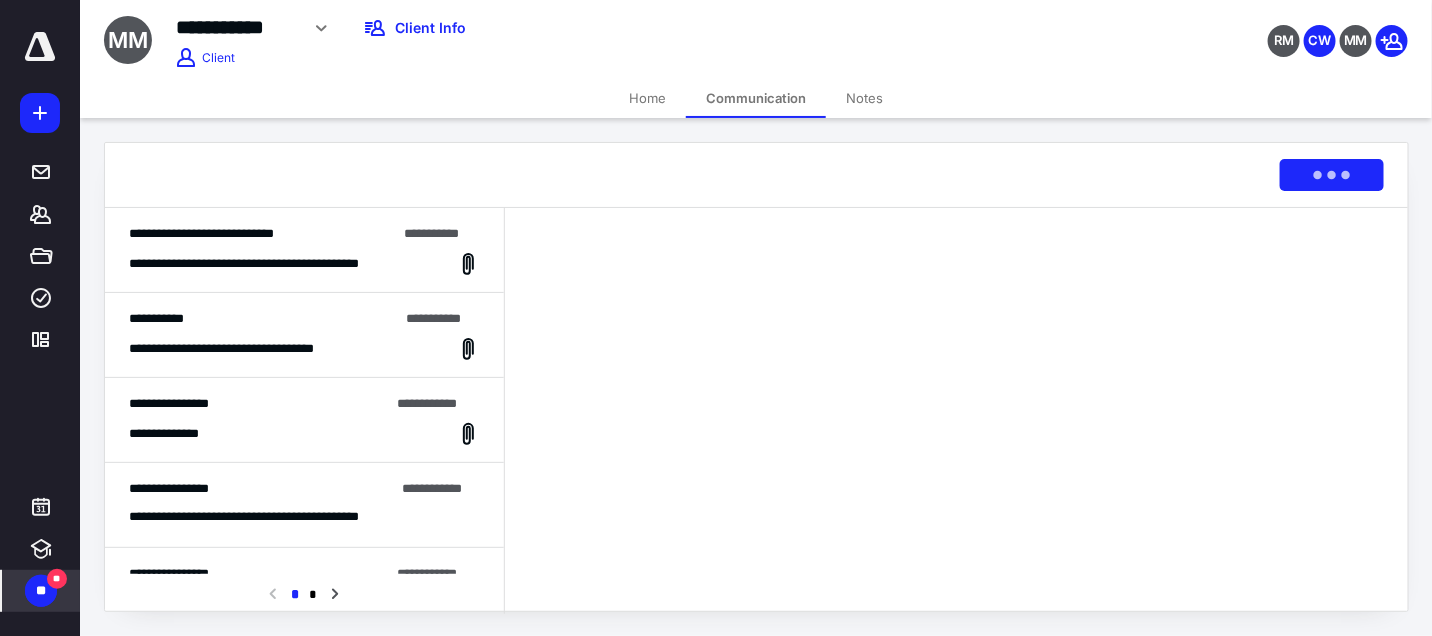 click on "Home" at bounding box center [647, 98] 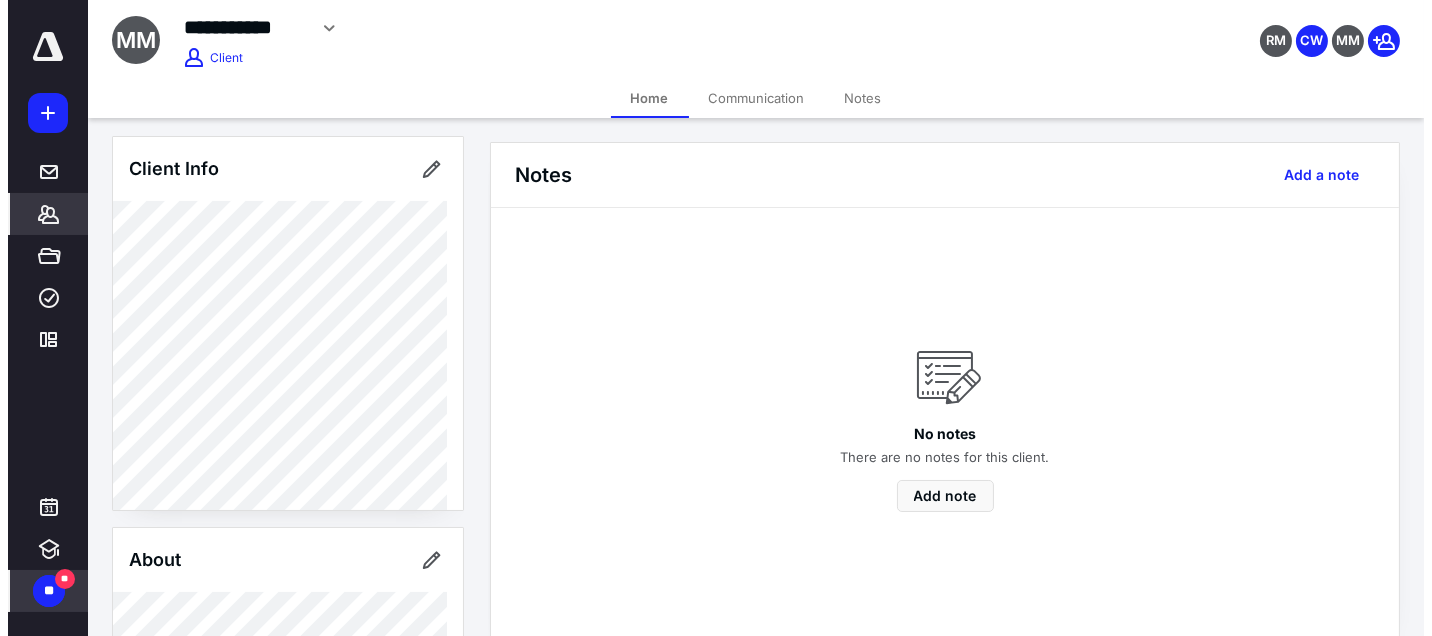 scroll, scrollTop: 0, scrollLeft: 0, axis: both 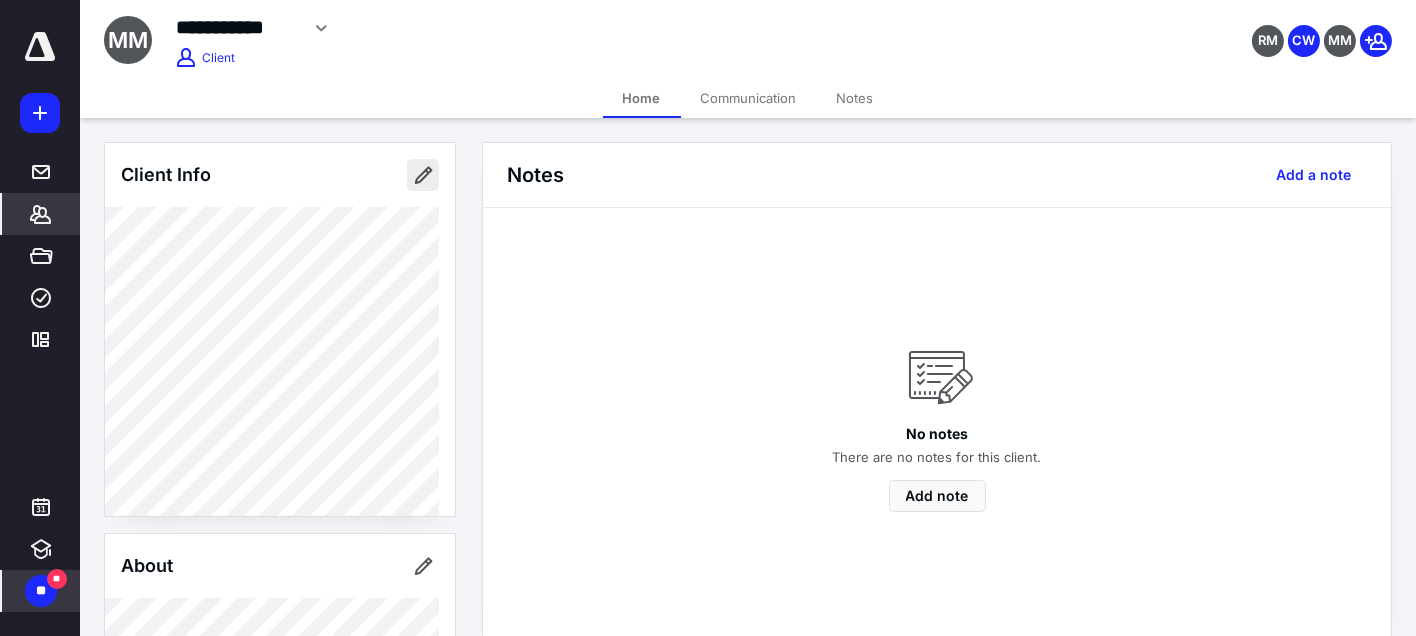 click at bounding box center (423, 175) 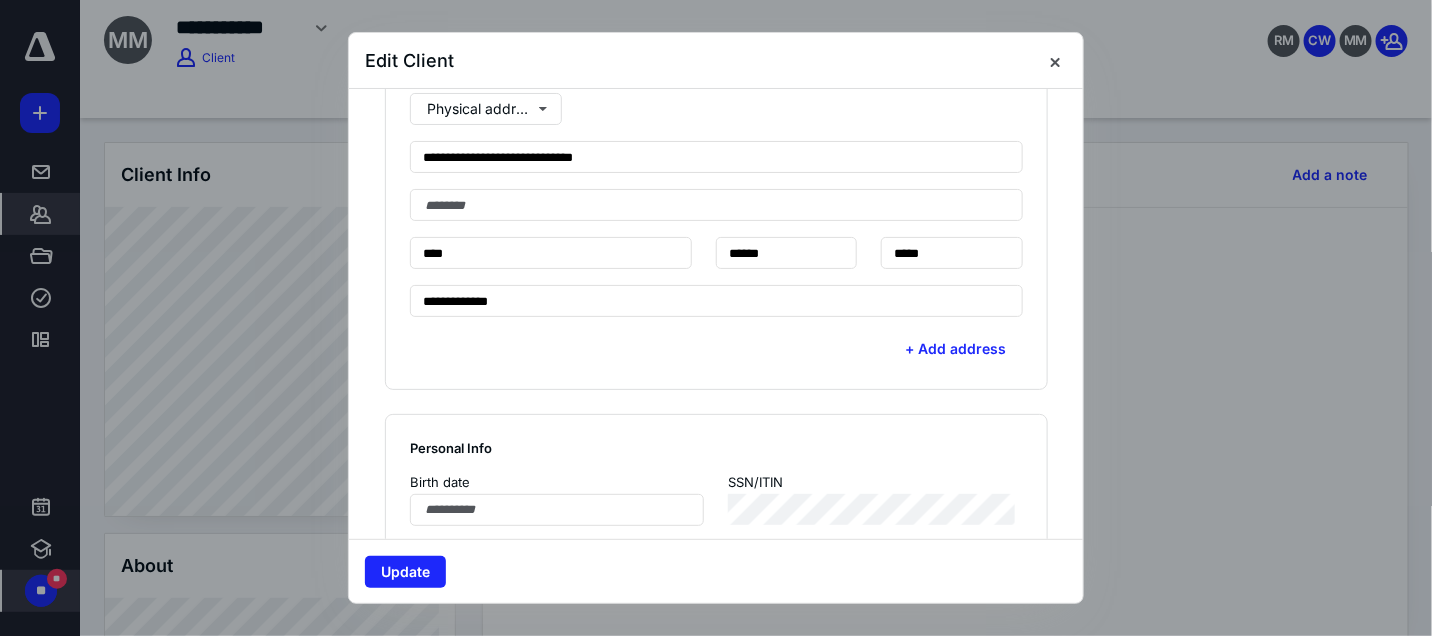scroll, scrollTop: 666, scrollLeft: 0, axis: vertical 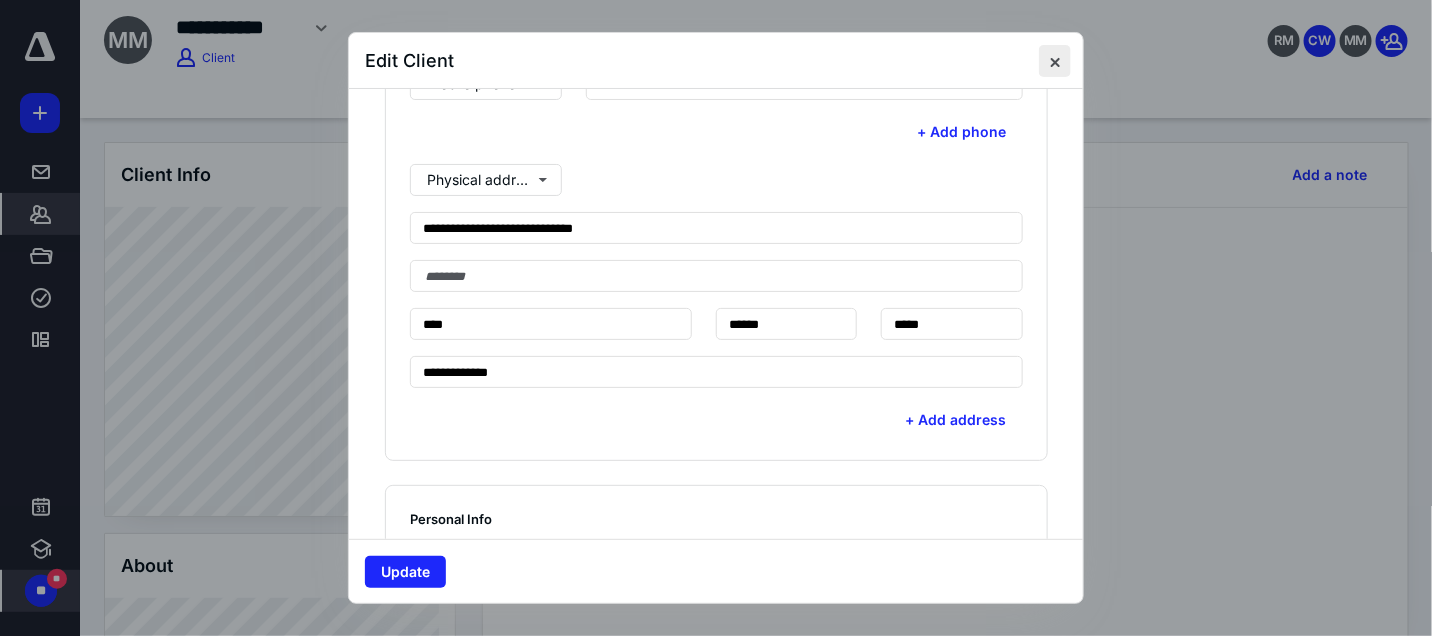 click at bounding box center (1055, 61) 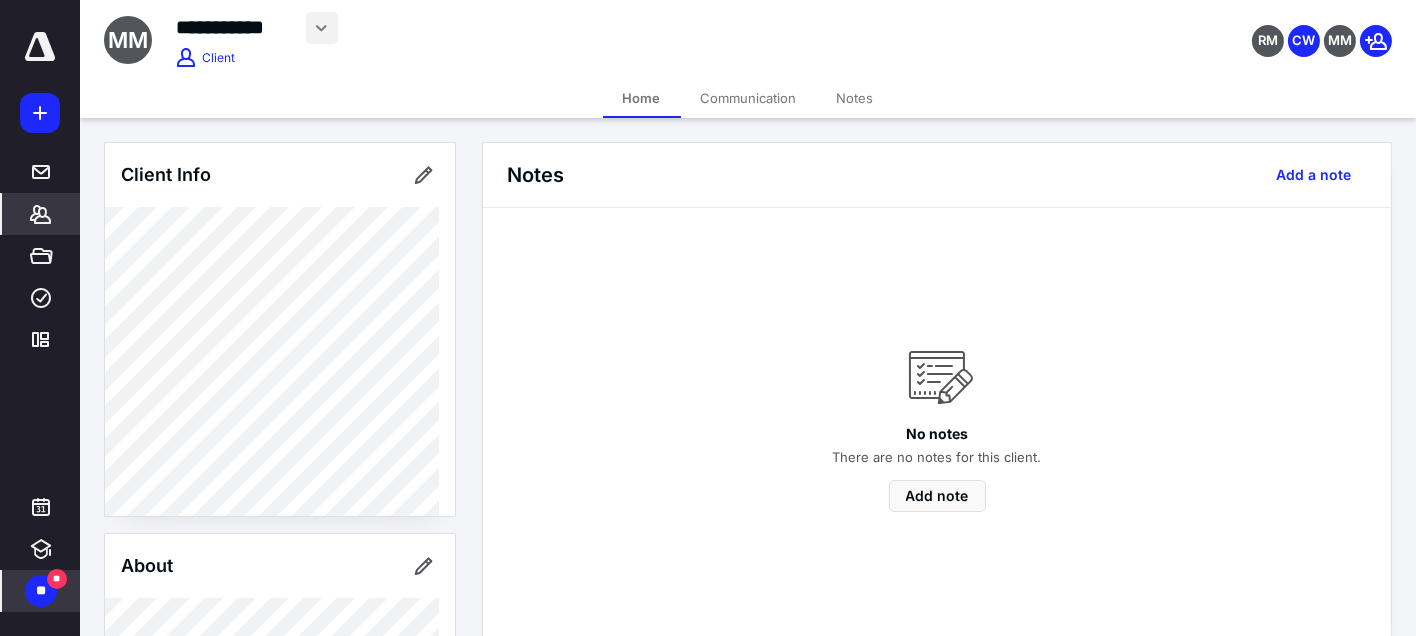 click at bounding box center (322, 28) 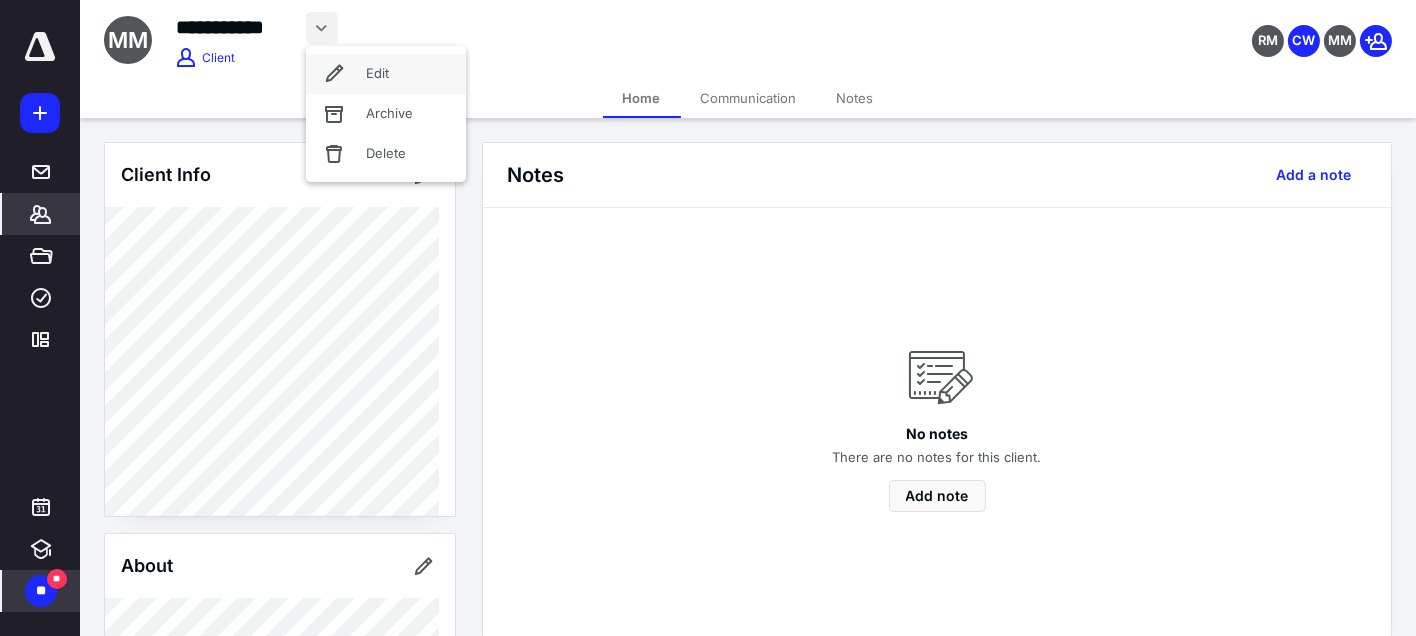 click on "Edit" at bounding box center (386, 74) 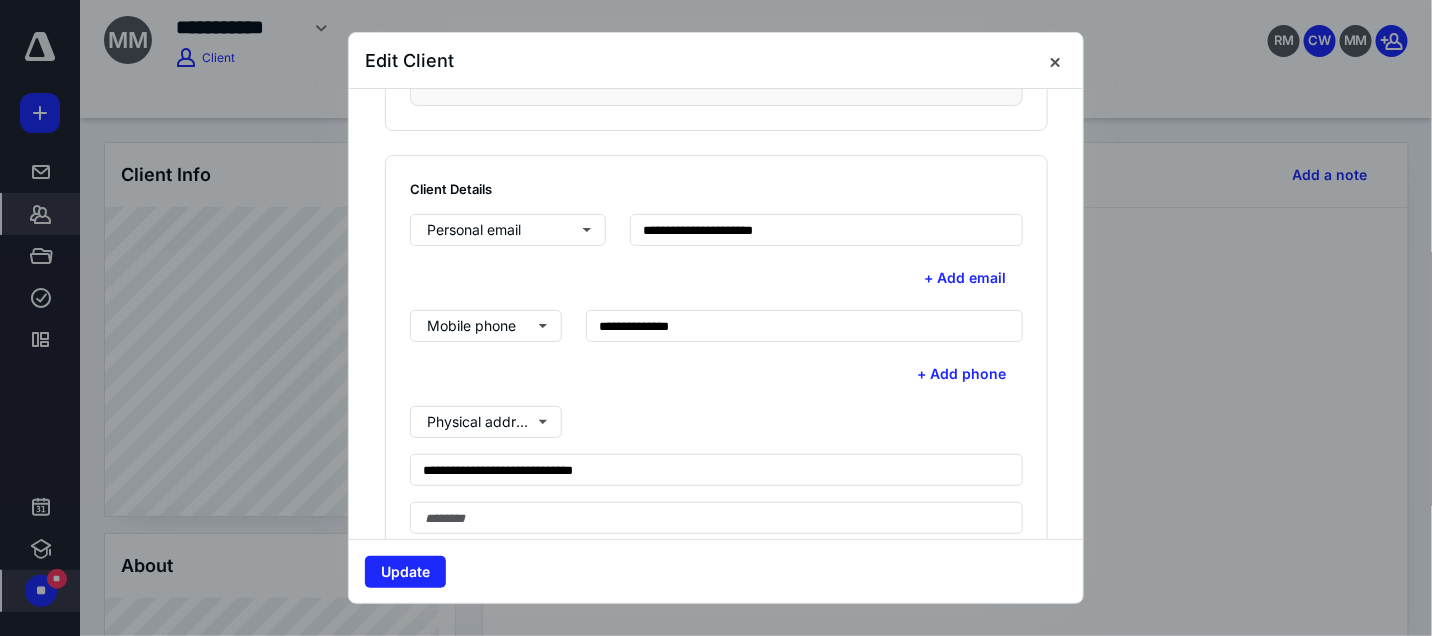 scroll, scrollTop: 444, scrollLeft: 0, axis: vertical 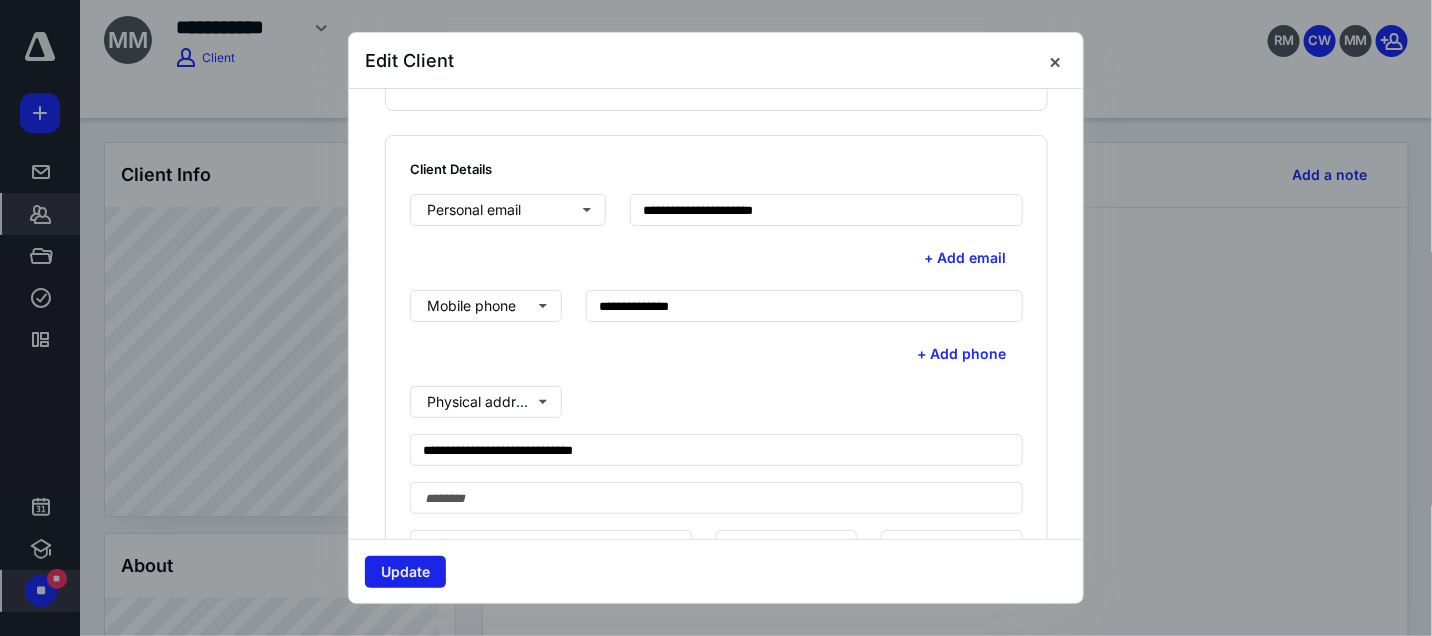 click on "Update" at bounding box center (405, 572) 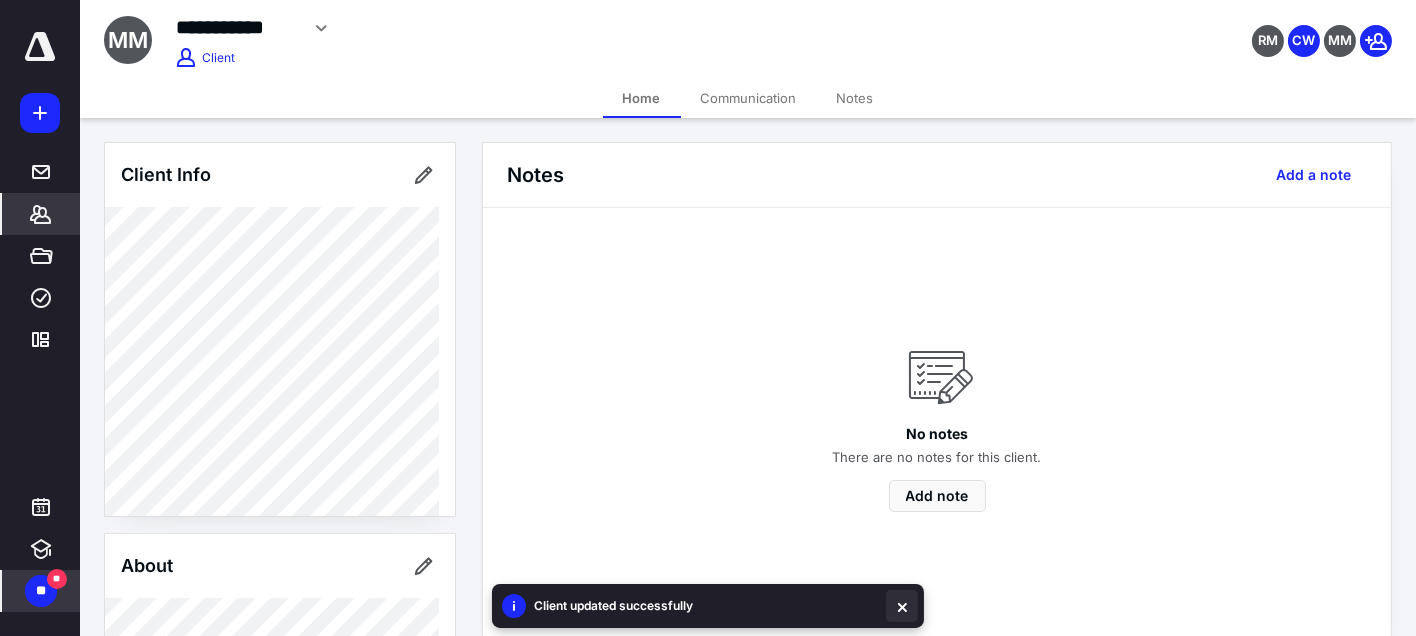 click at bounding box center [902, 606] 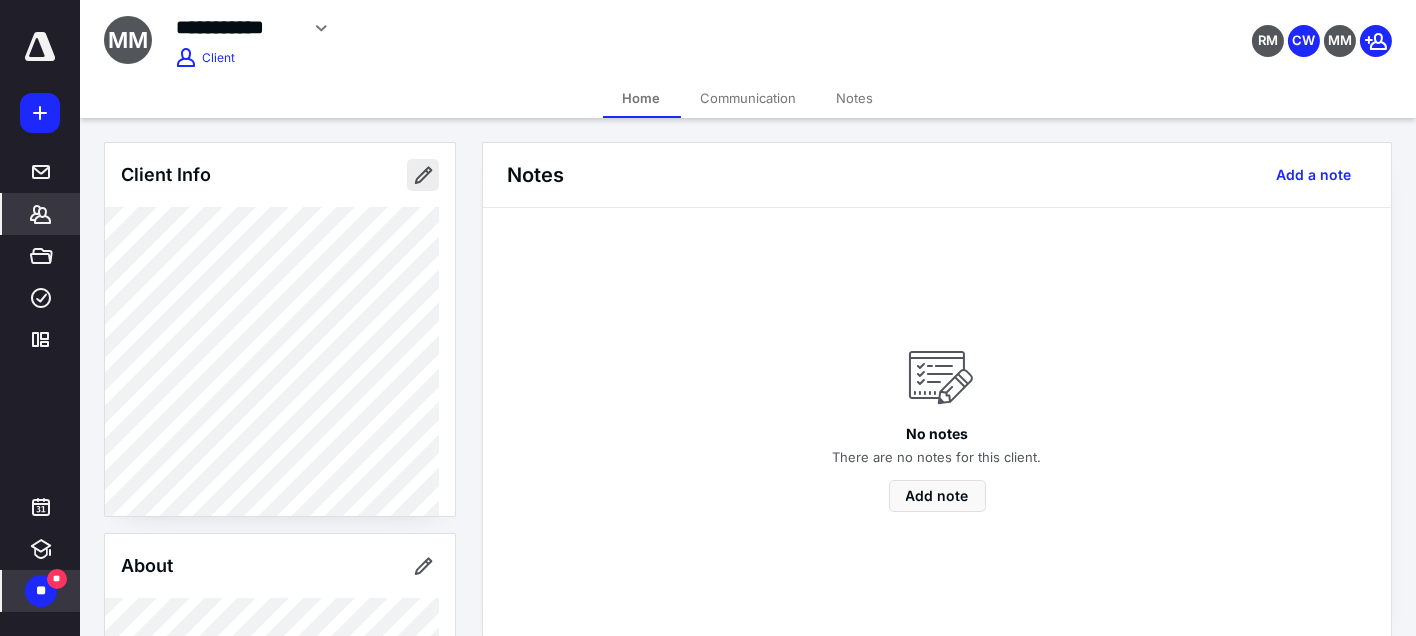 click at bounding box center (423, 175) 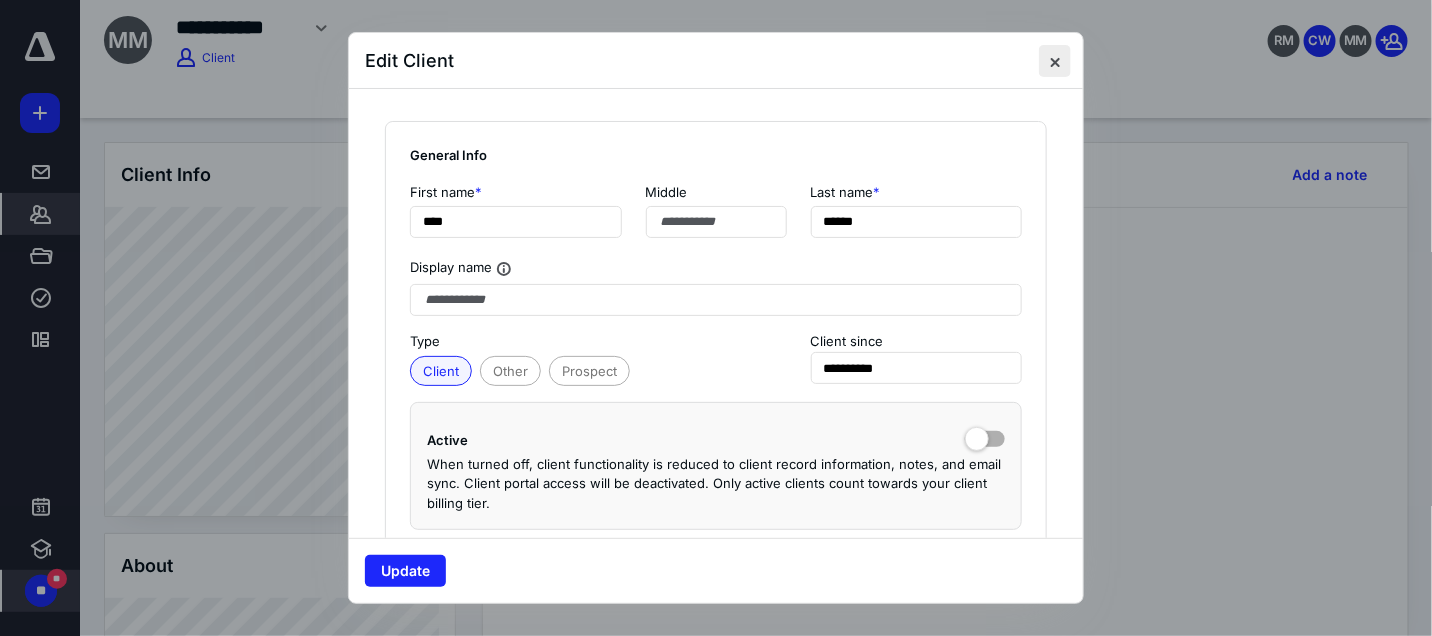 click at bounding box center (1055, 61) 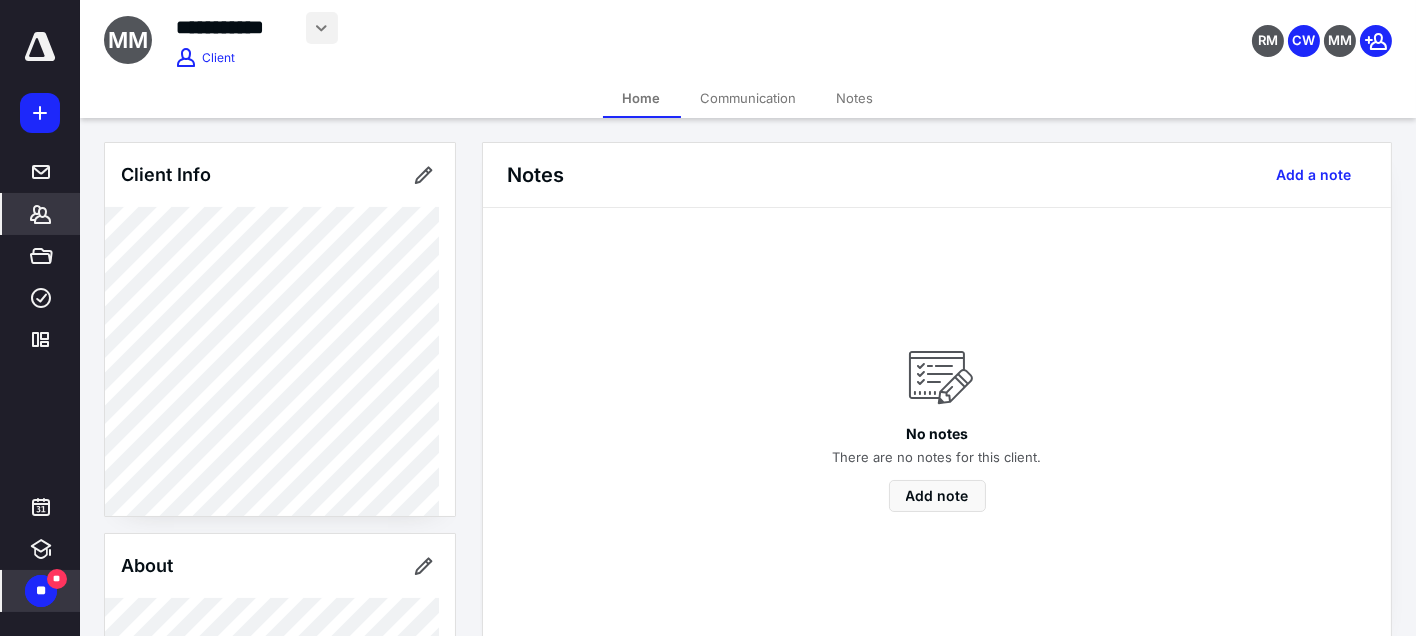 click at bounding box center (322, 28) 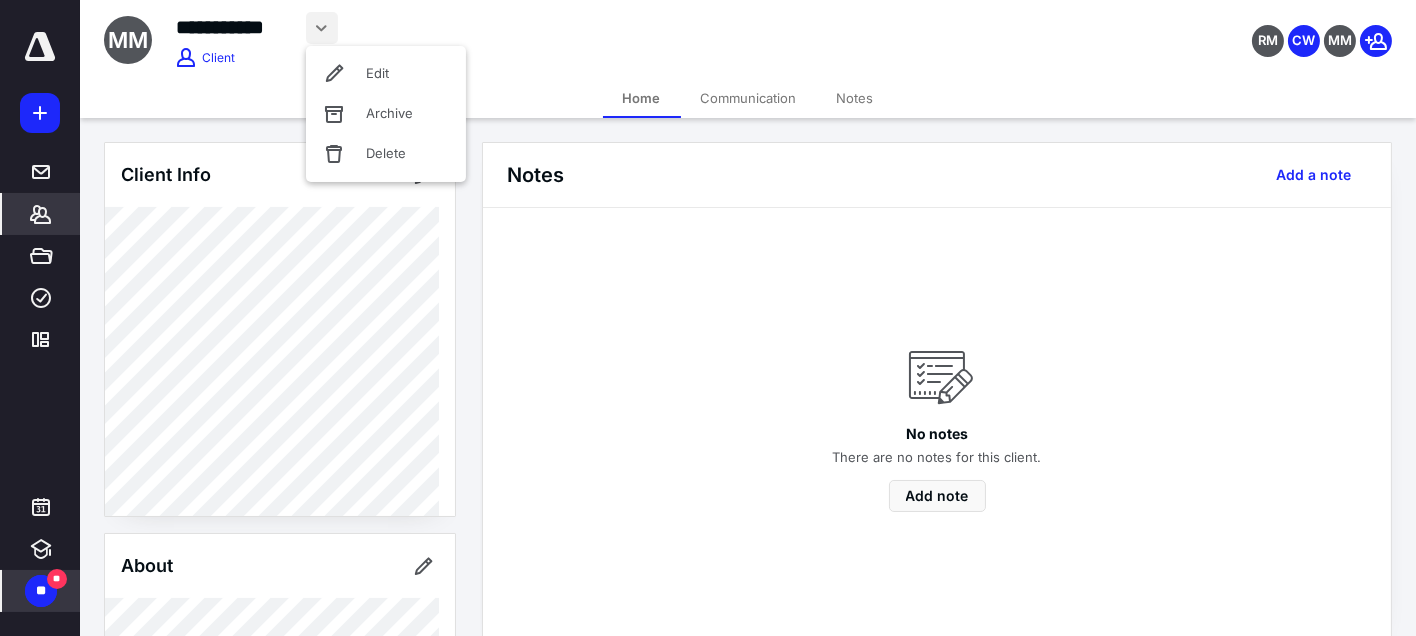 click on "**********" at bounding box center [566, 28] 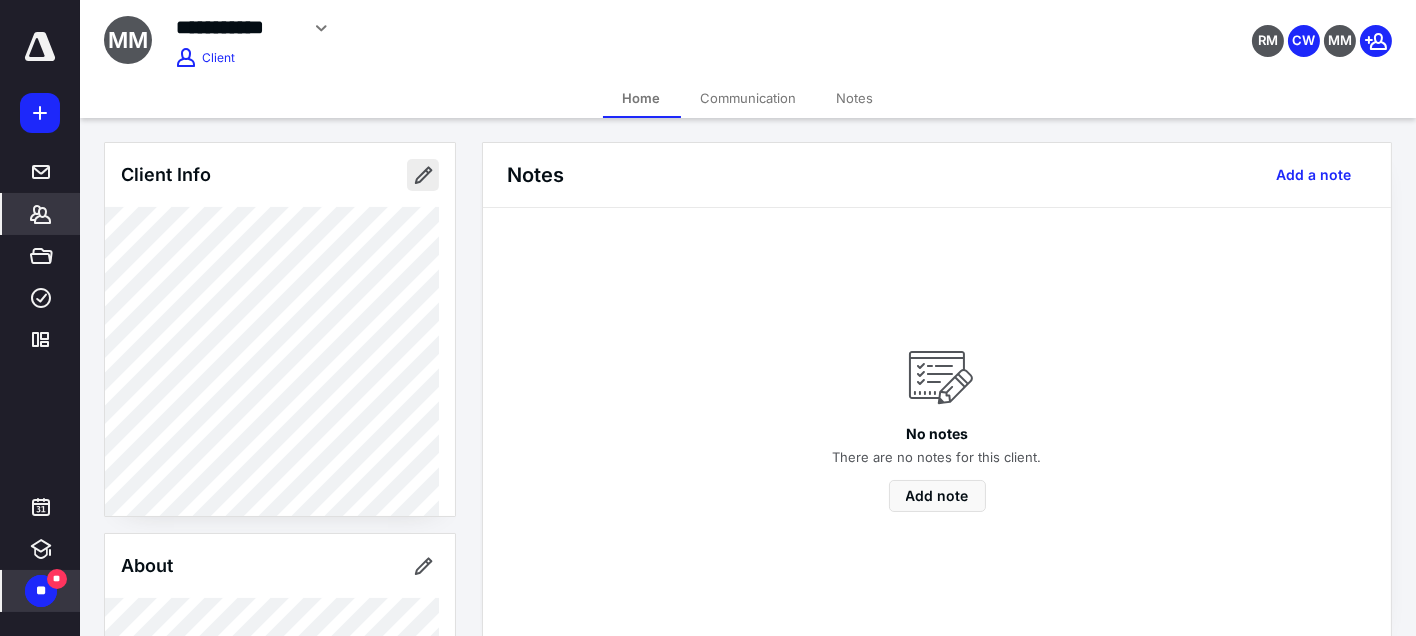 click at bounding box center [423, 175] 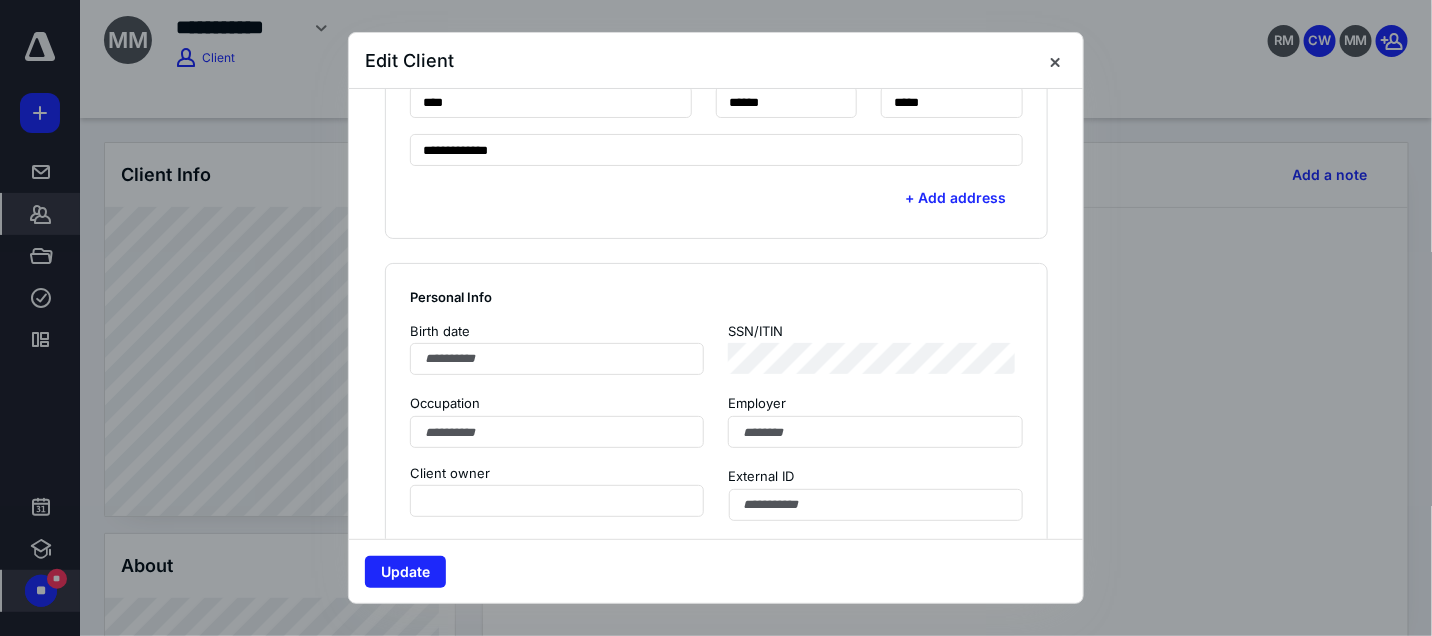 scroll, scrollTop: 1111, scrollLeft: 0, axis: vertical 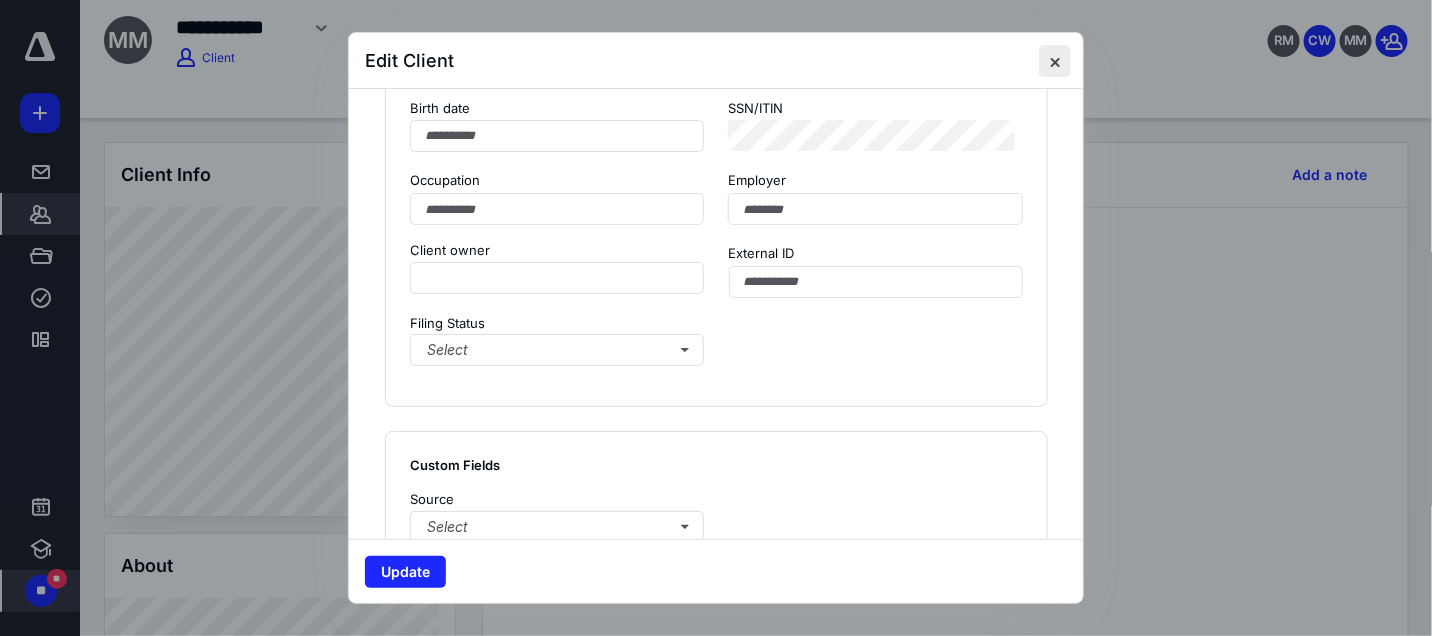 click at bounding box center [1055, 61] 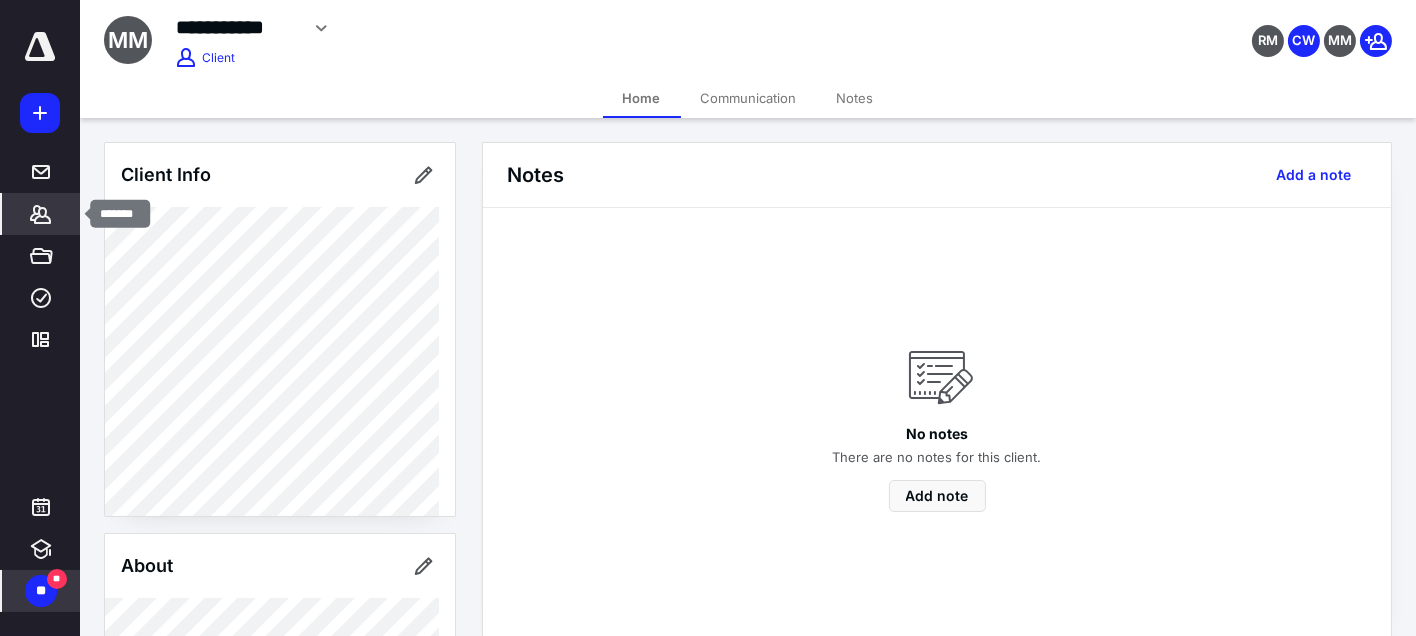 click 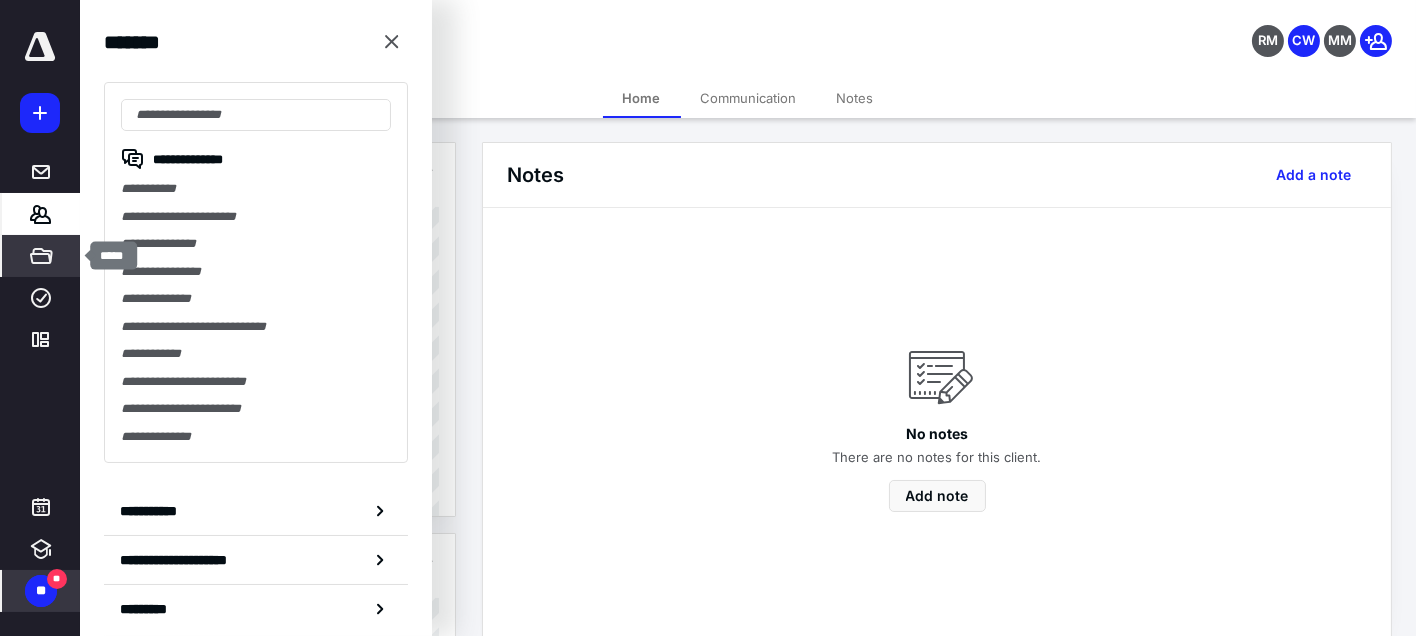 click 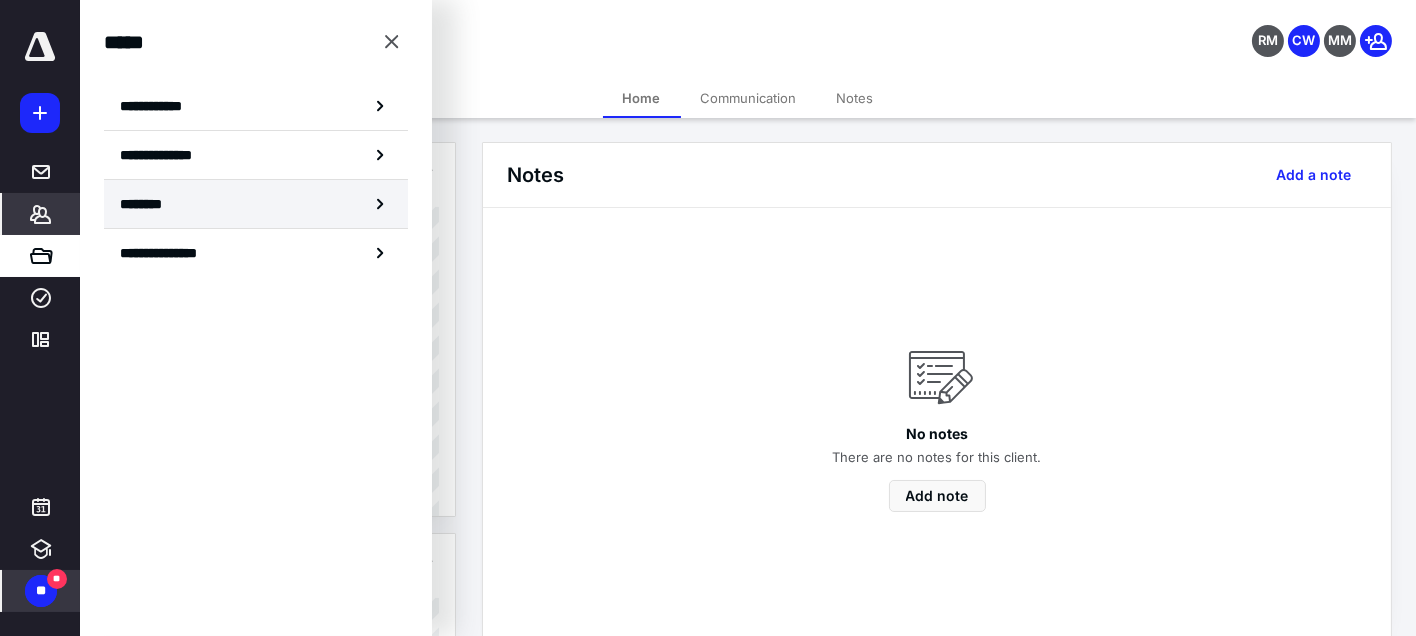 click on "********" at bounding box center [256, 204] 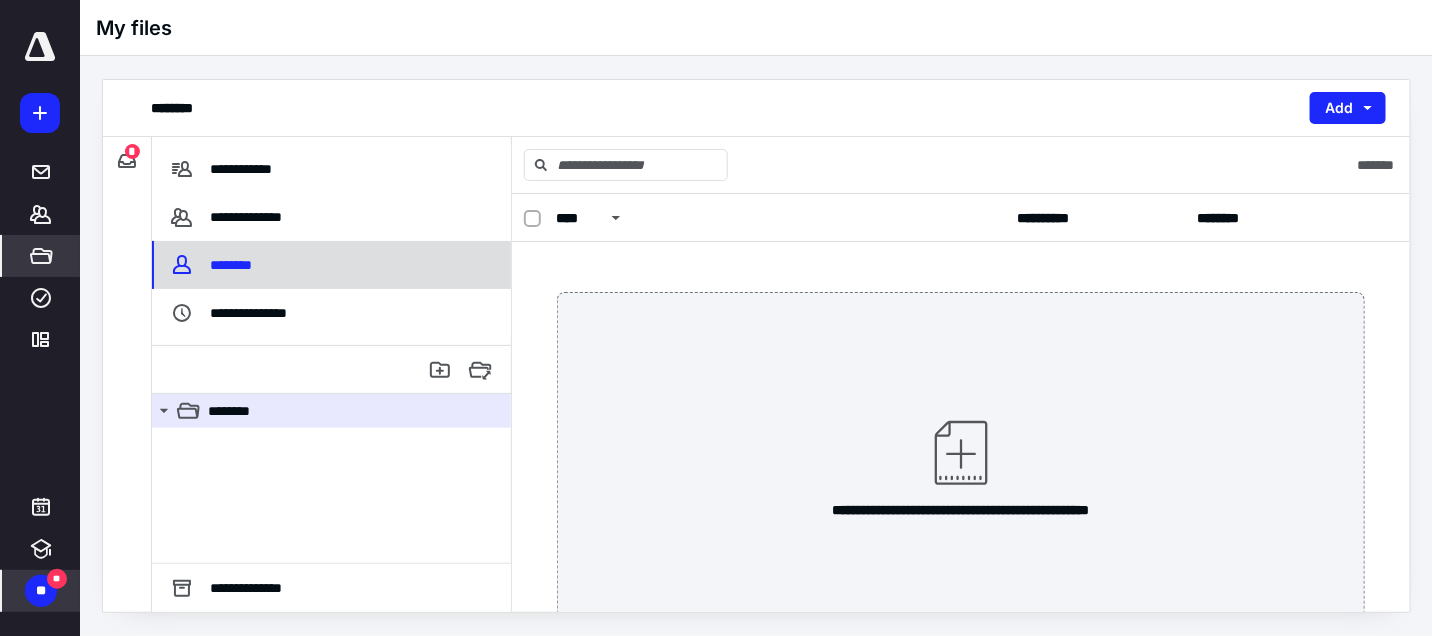 click on "********" at bounding box center (216, 265) 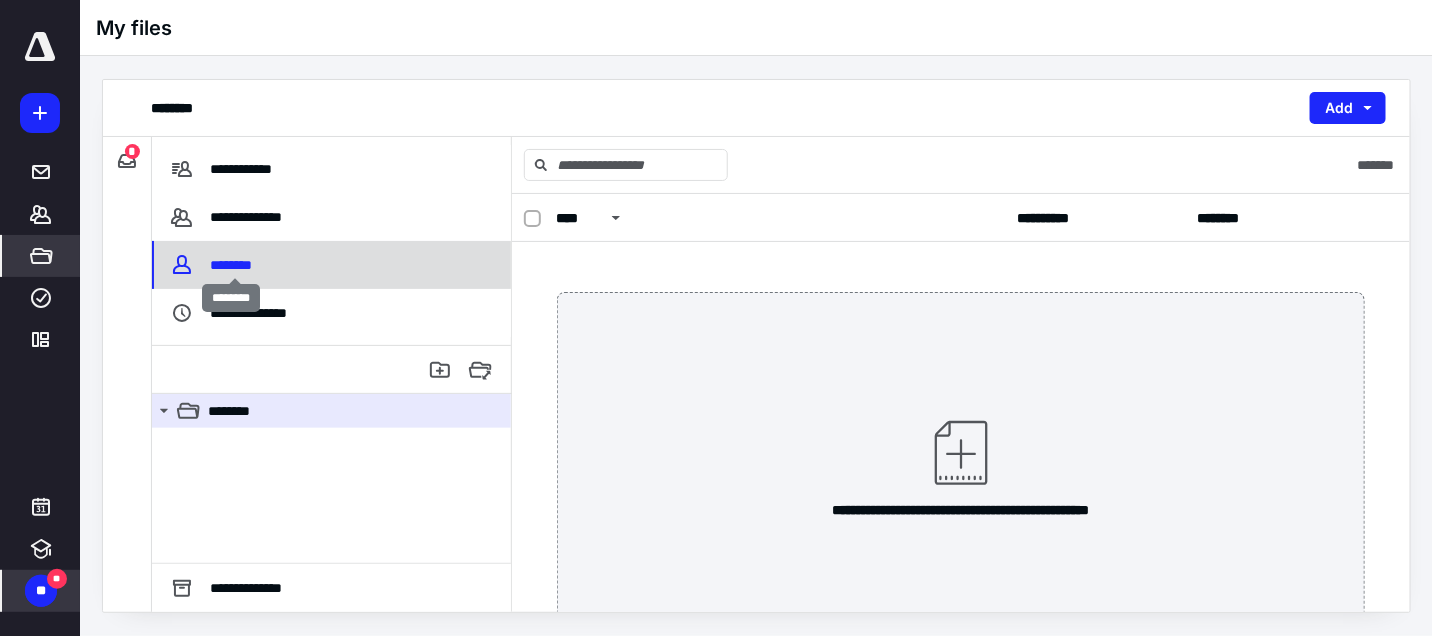 click on "********" at bounding box center (236, 265) 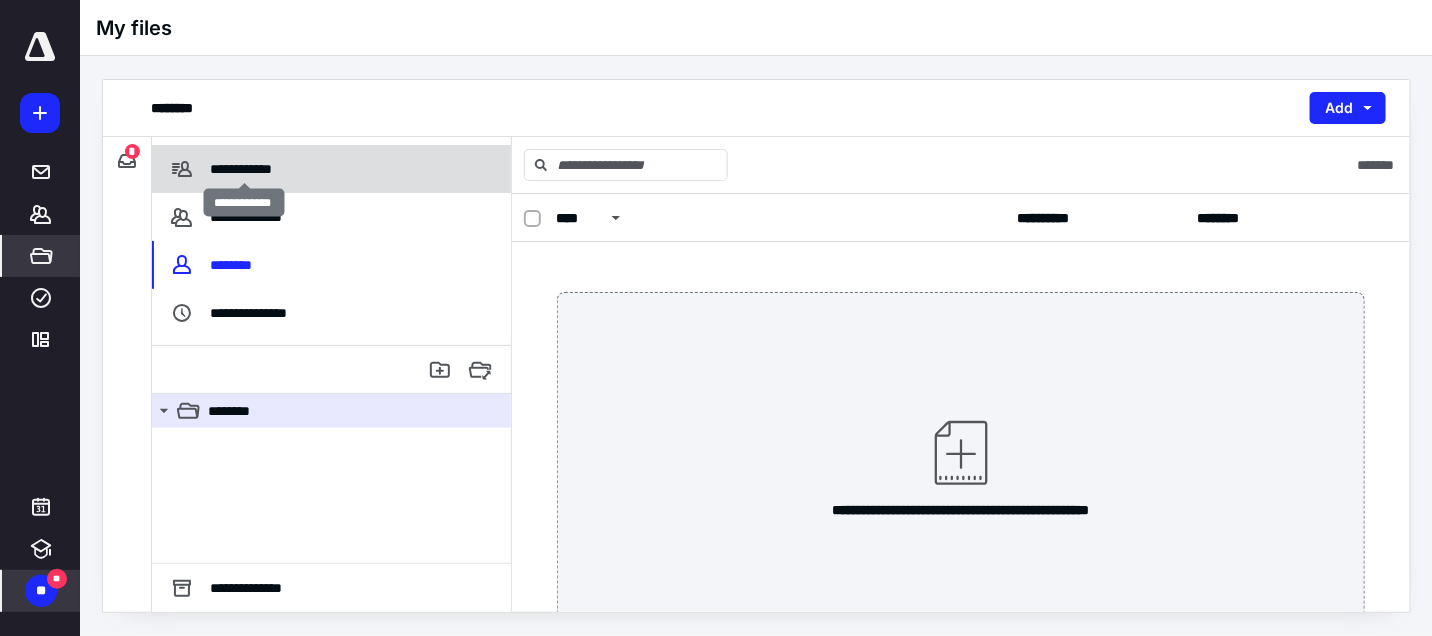 click on "**********" at bounding box center (244, 169) 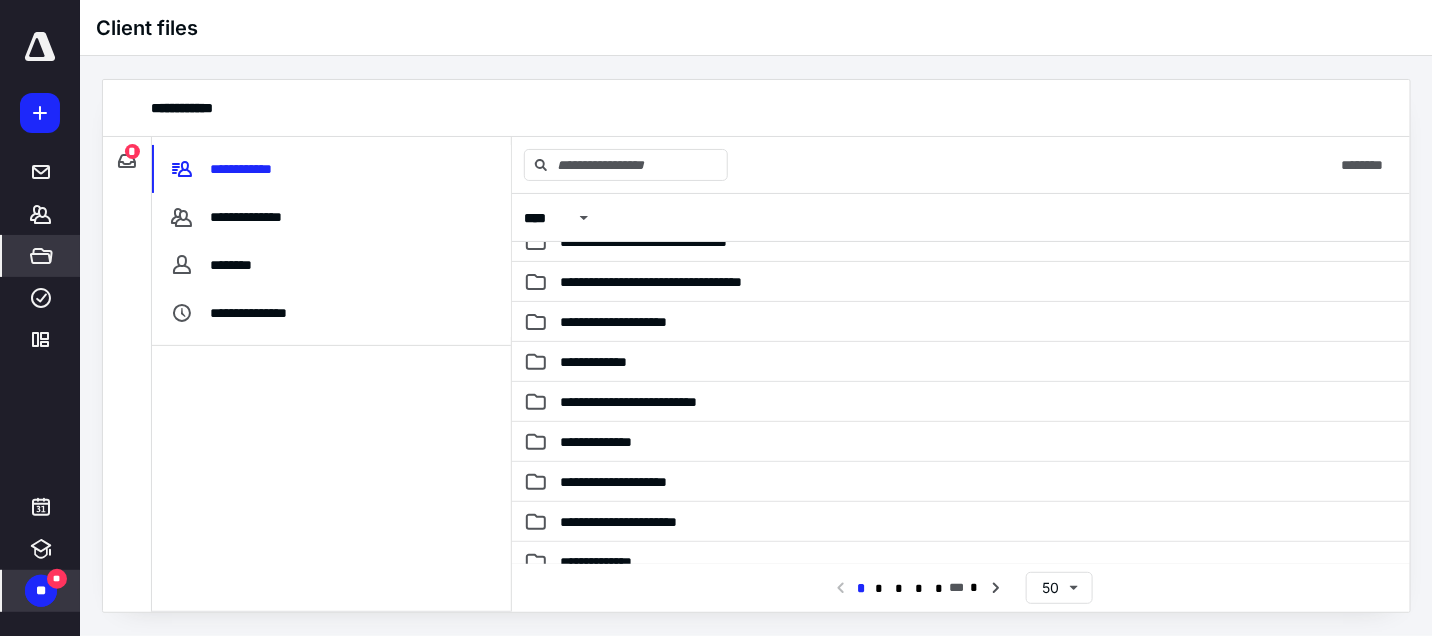scroll, scrollTop: 333, scrollLeft: 0, axis: vertical 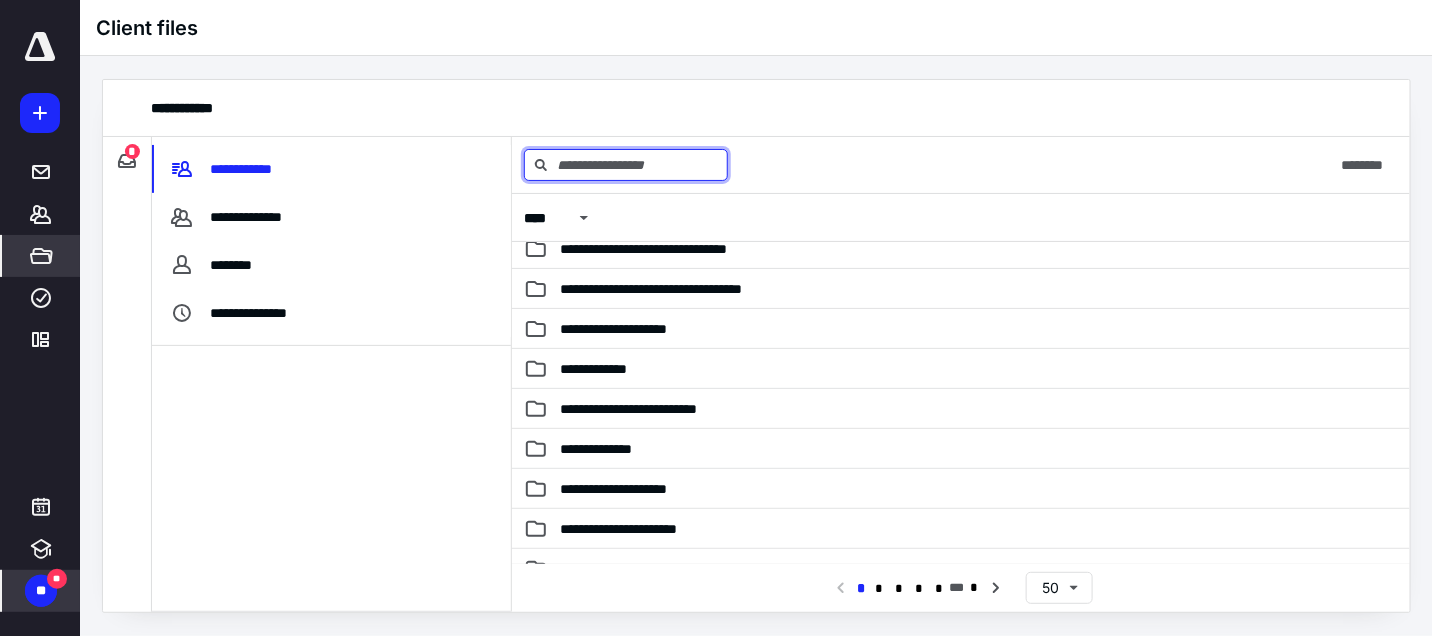 click at bounding box center [626, 165] 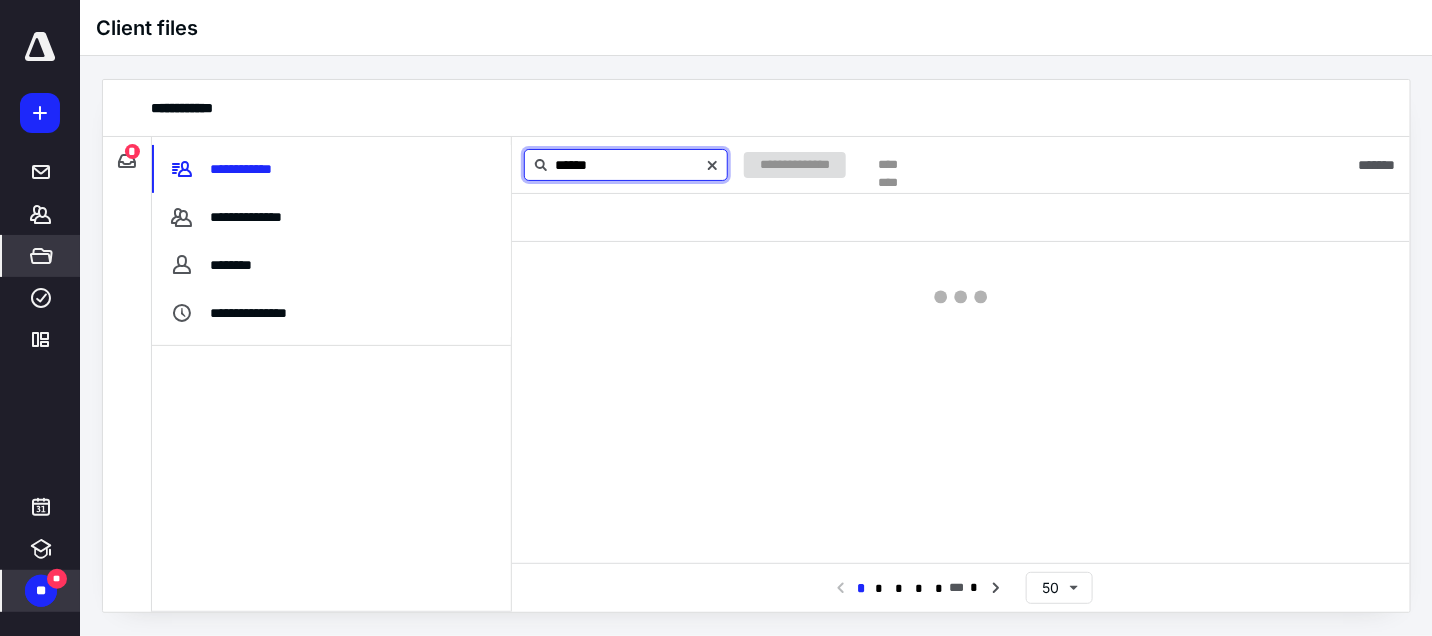 scroll, scrollTop: 0, scrollLeft: 0, axis: both 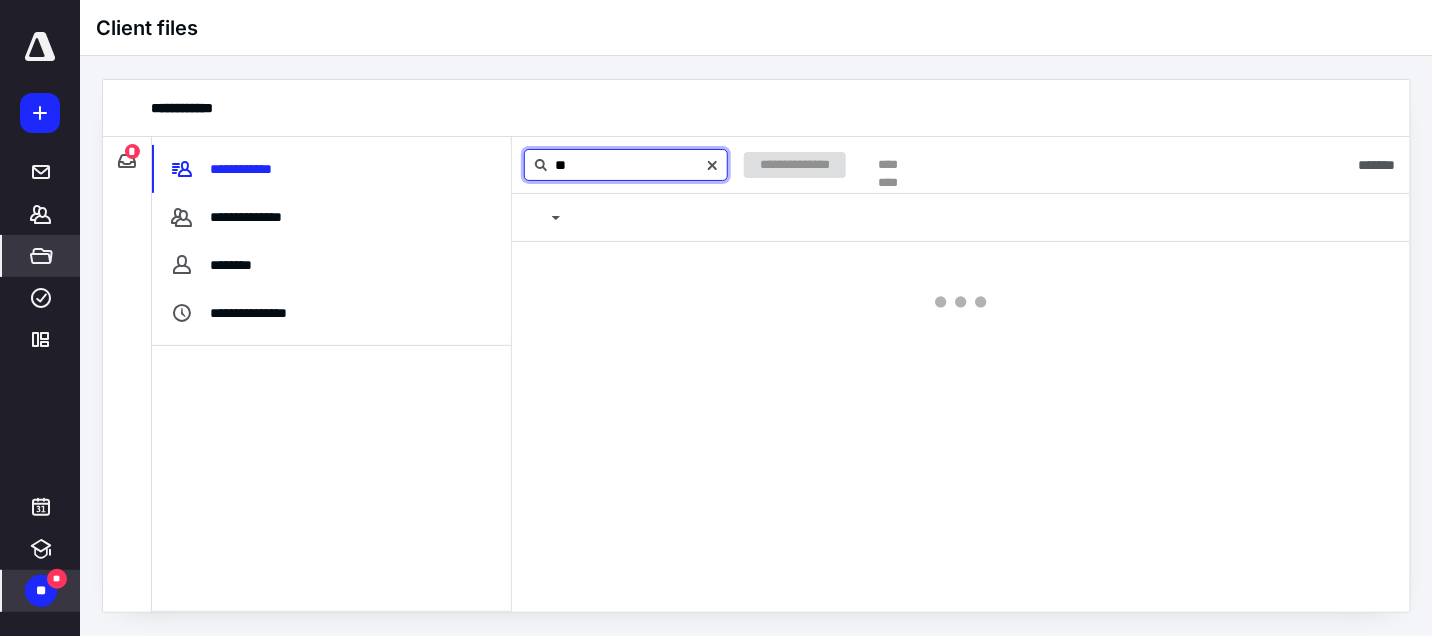 type on "*" 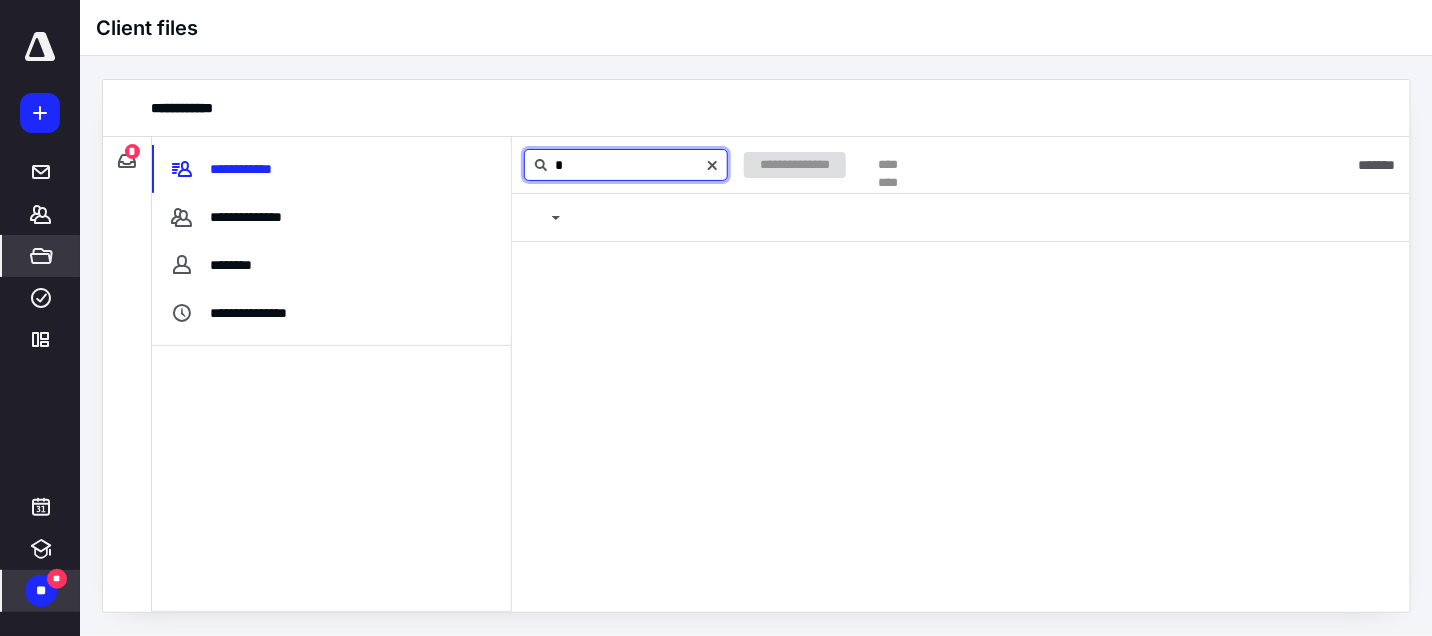 type 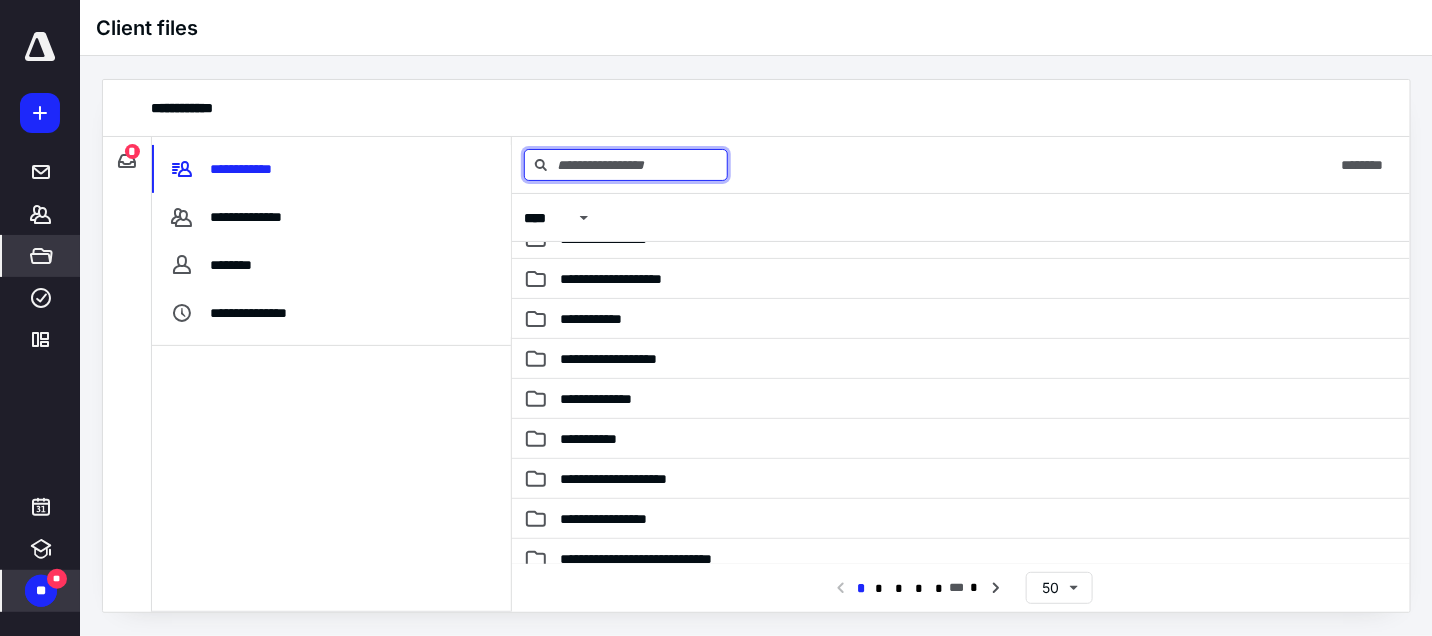scroll, scrollTop: 1331, scrollLeft: 0, axis: vertical 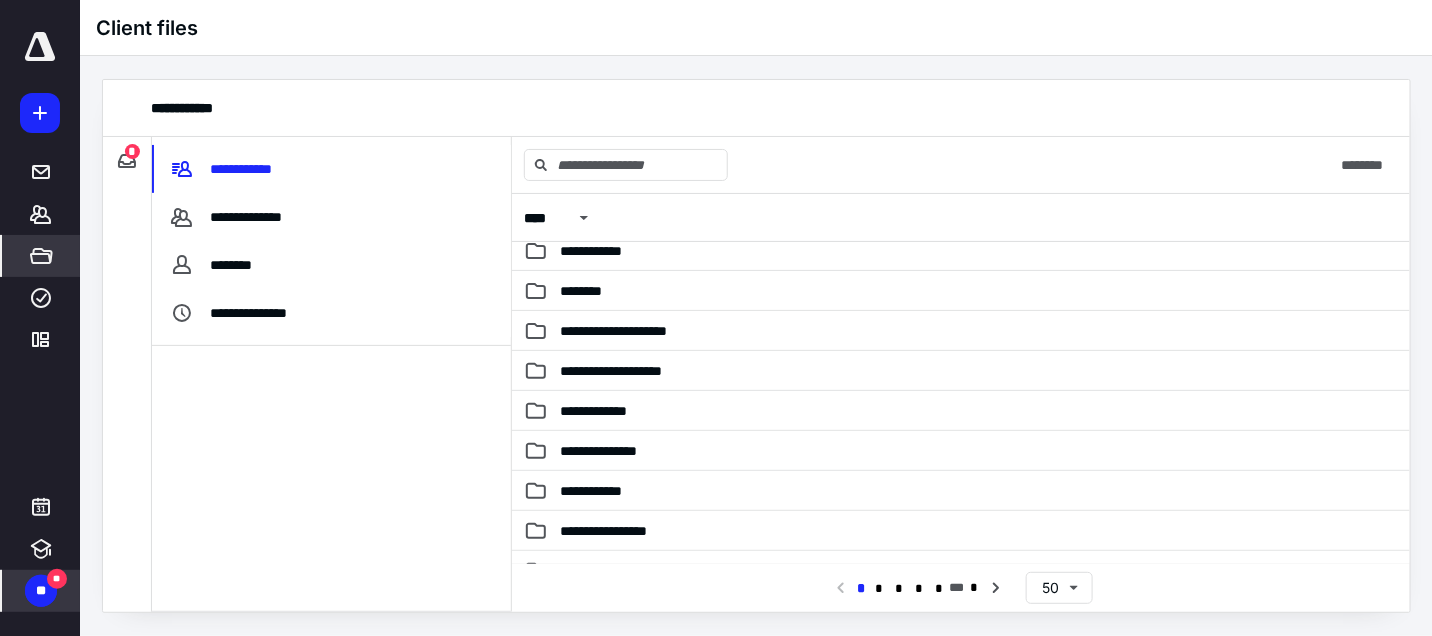 click at bounding box center (331, 478) 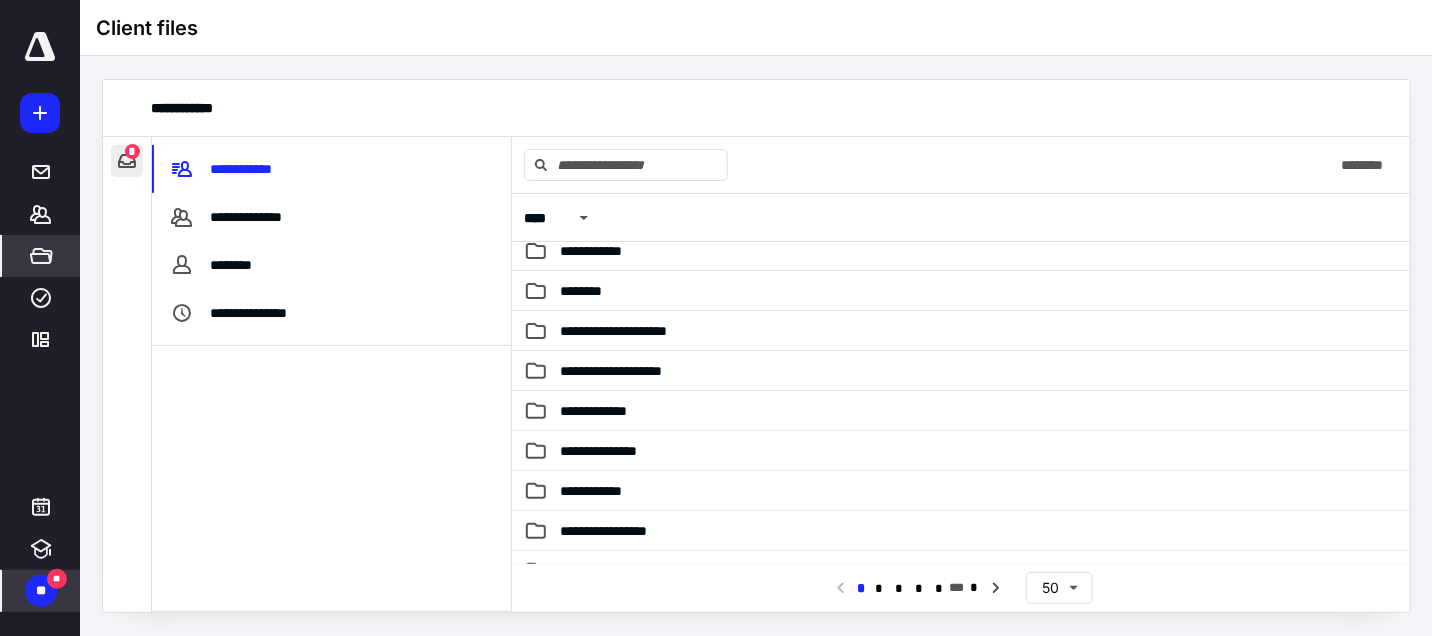 click at bounding box center [127, 161] 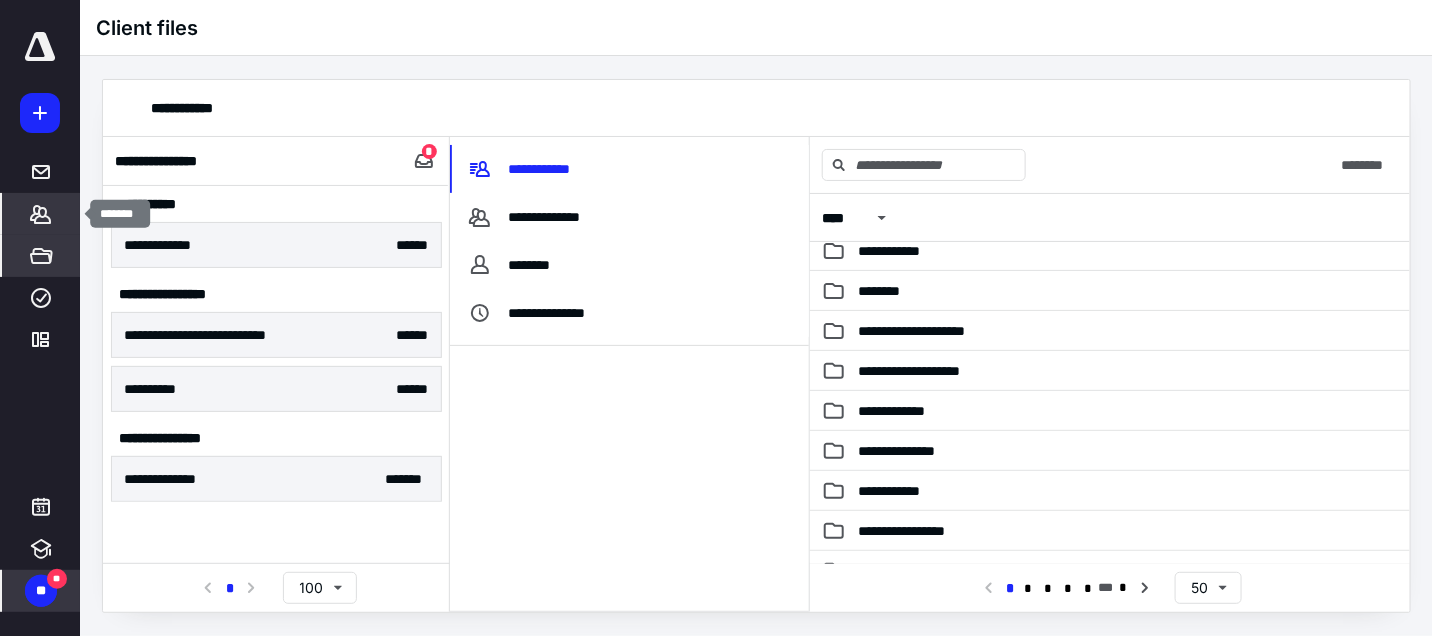 click 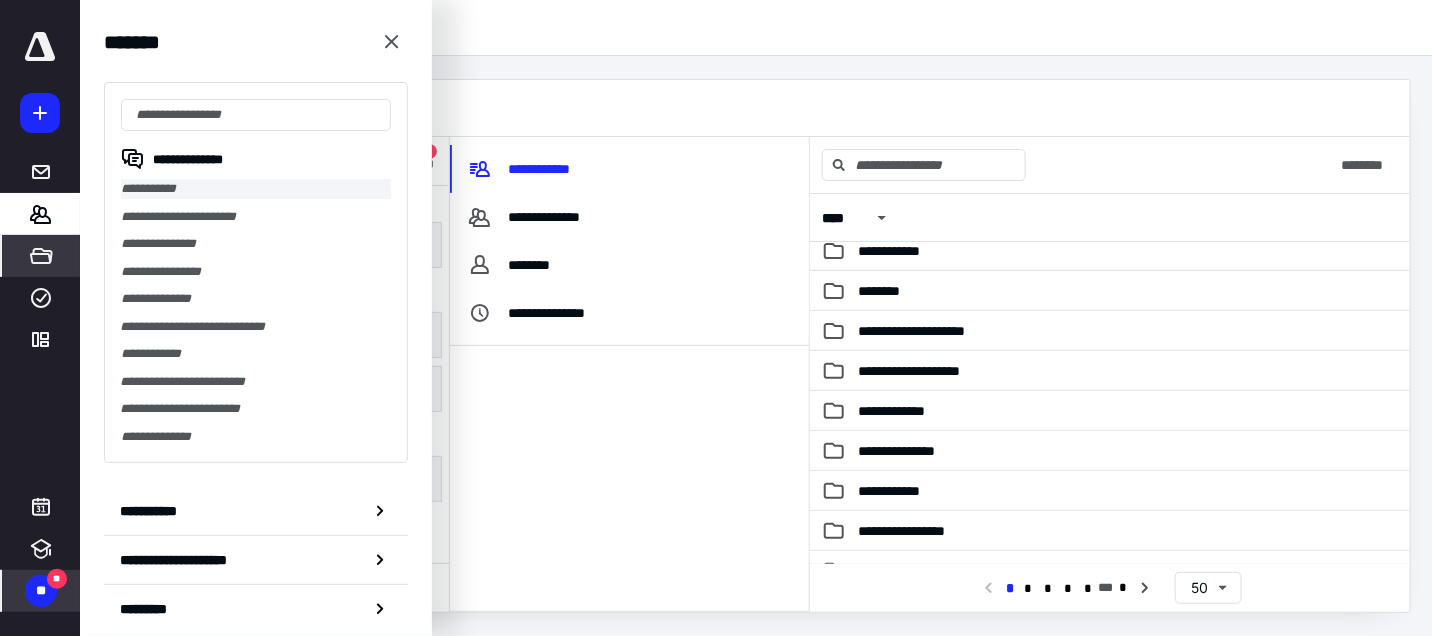 click on "**********" at bounding box center (256, 189) 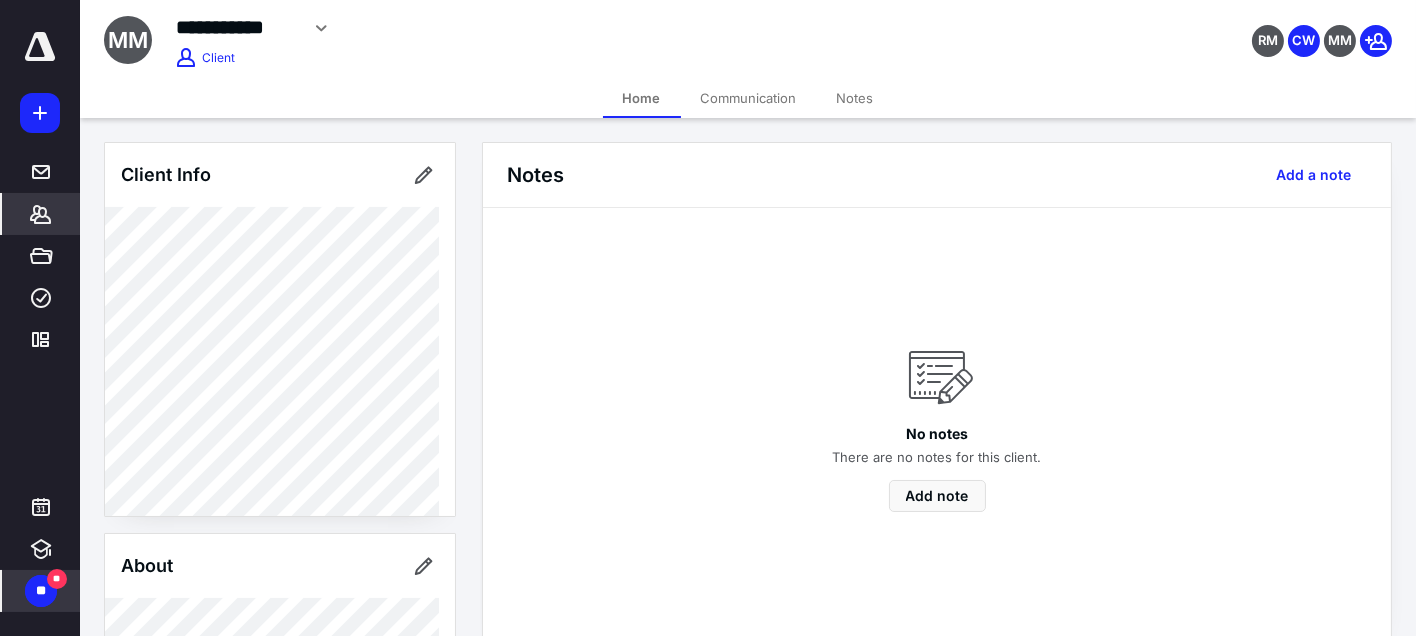 click on "Notes" at bounding box center (855, 98) 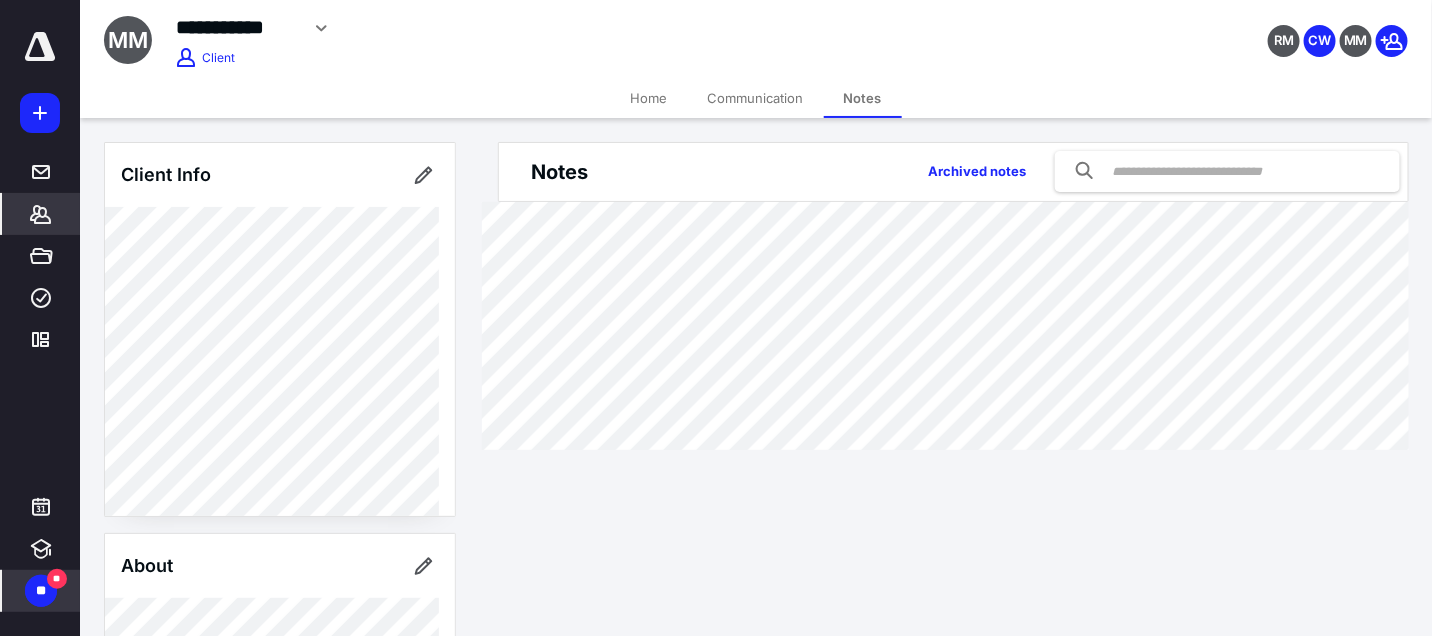 click on "**********" at bounding box center (716, 318) 